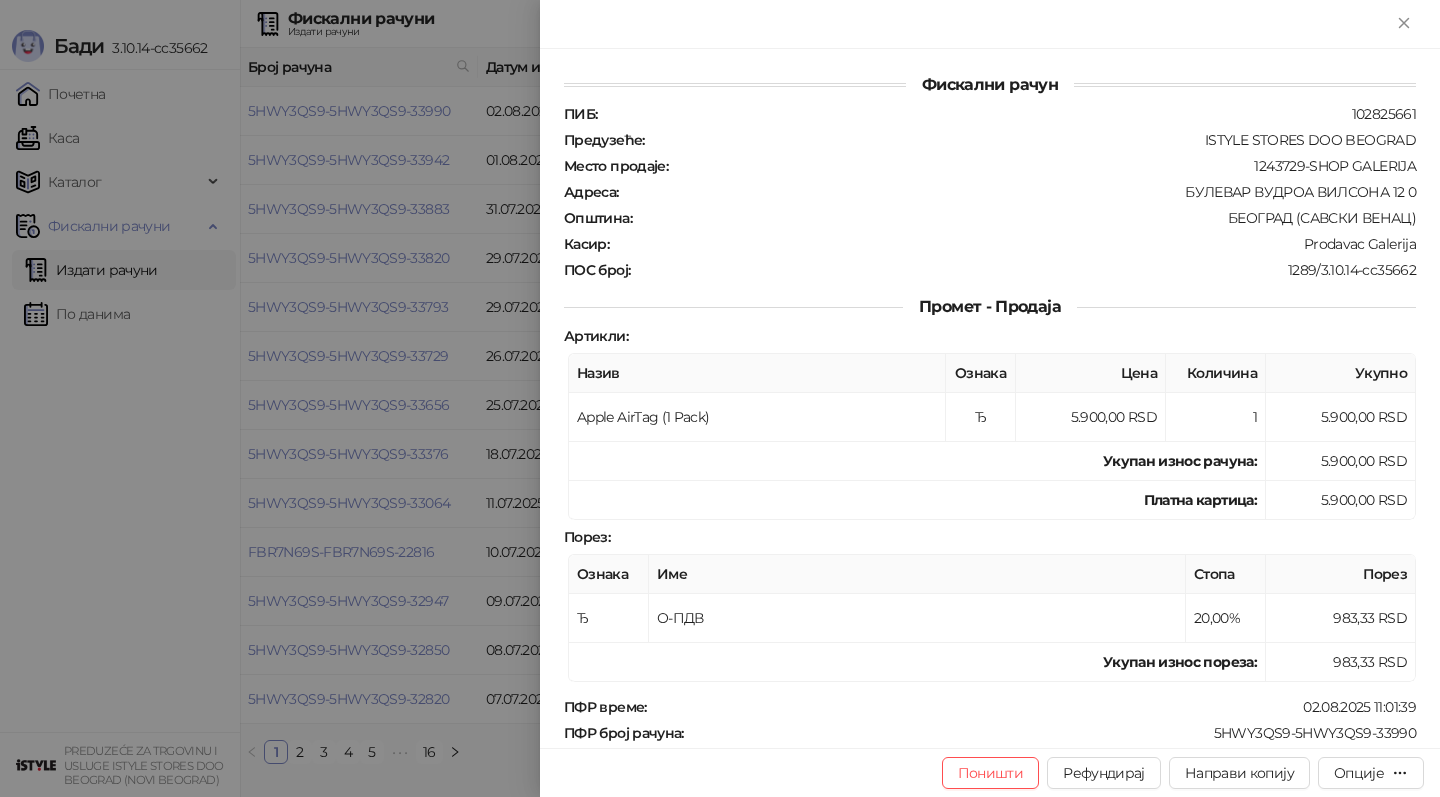 scroll, scrollTop: 0, scrollLeft: 0, axis: both 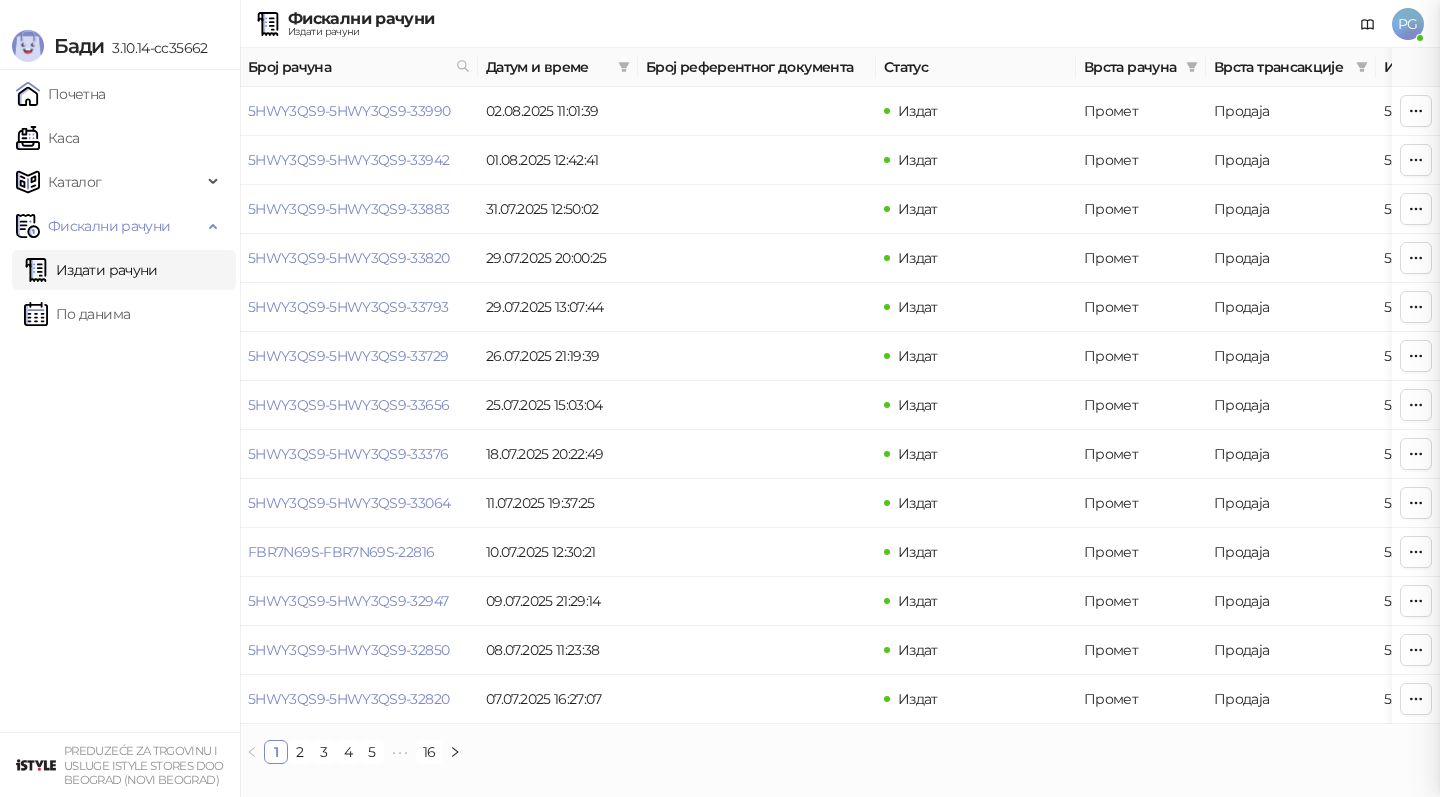 click on "Издати рачуни" at bounding box center (91, 270) 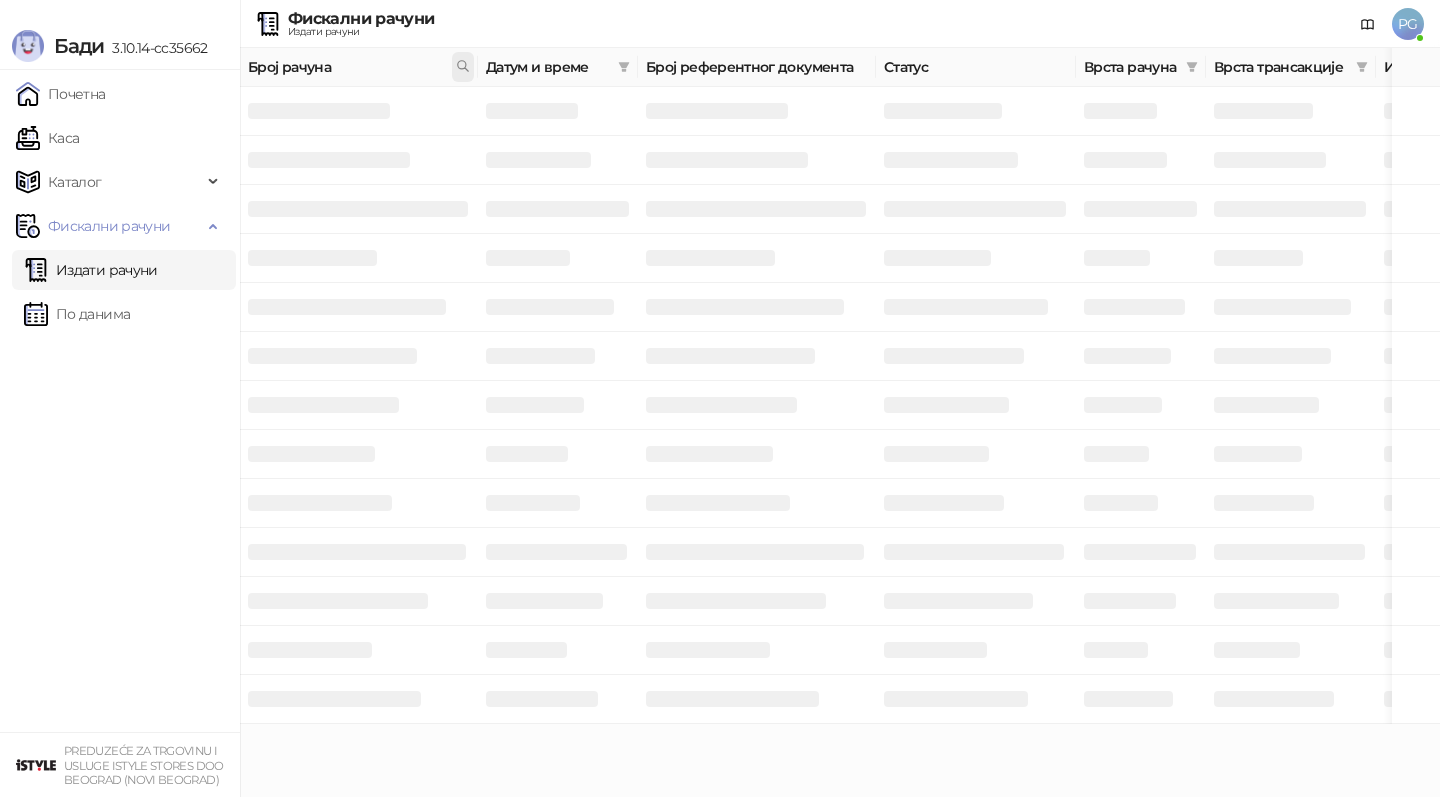 click at bounding box center [463, 67] 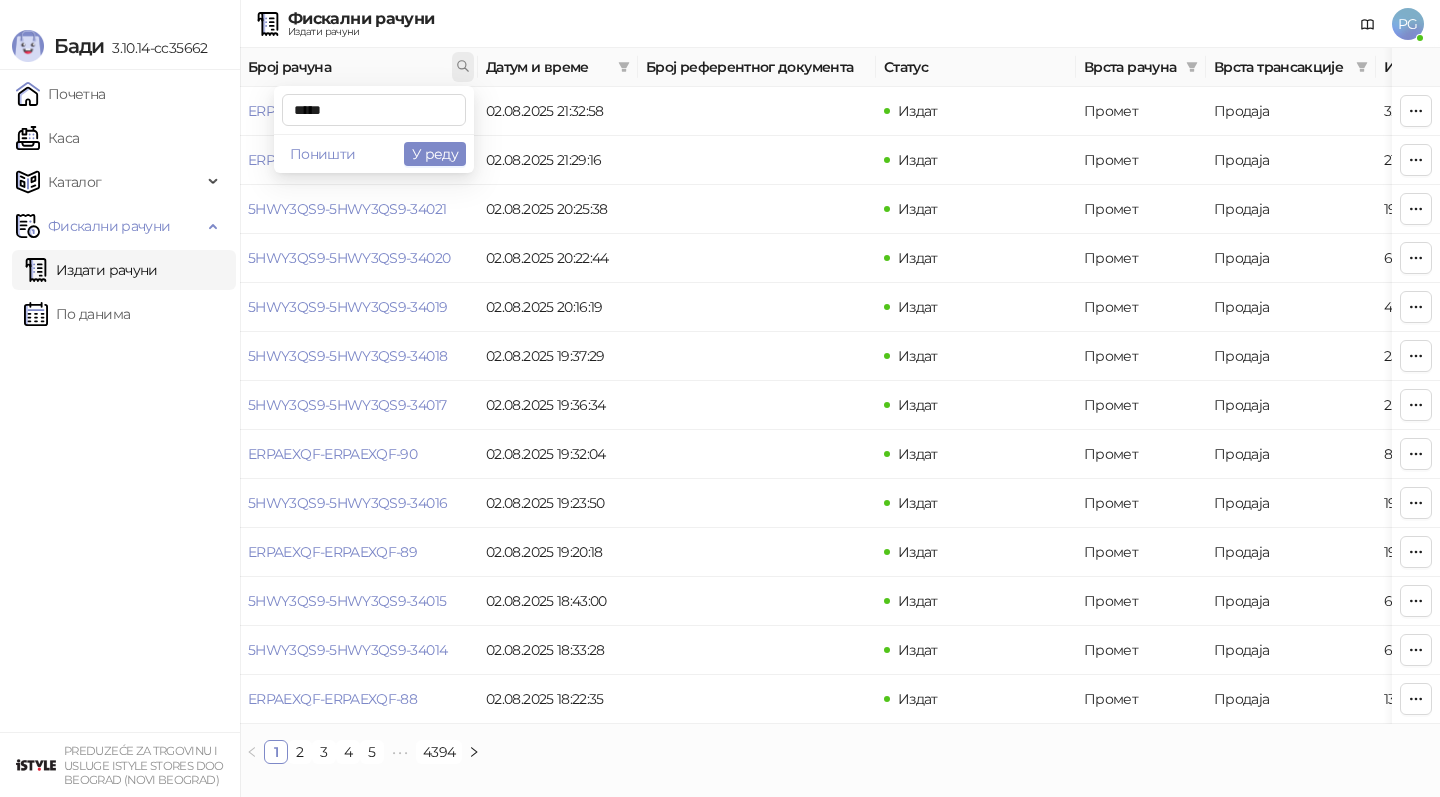type on "*****" 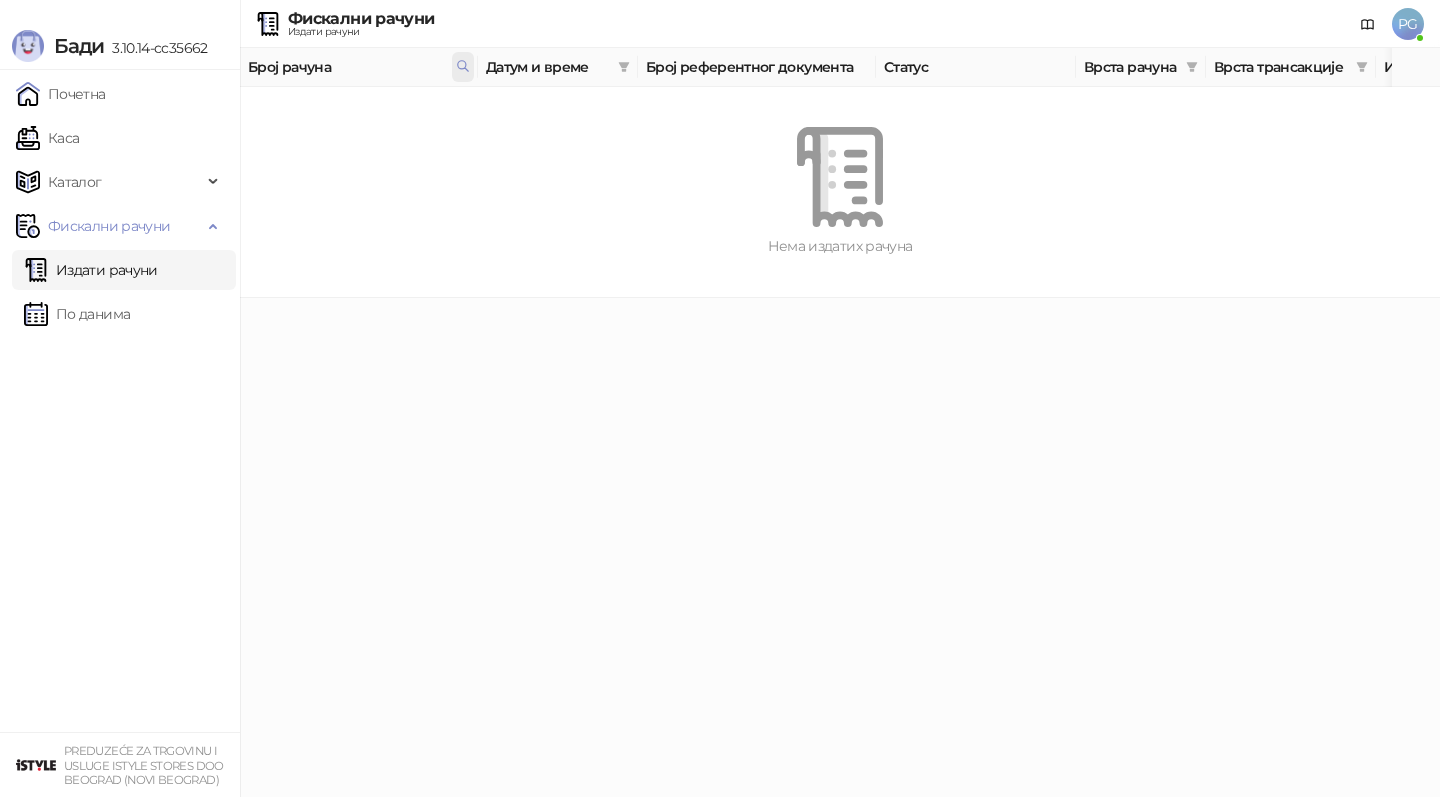 click at bounding box center (463, 67) 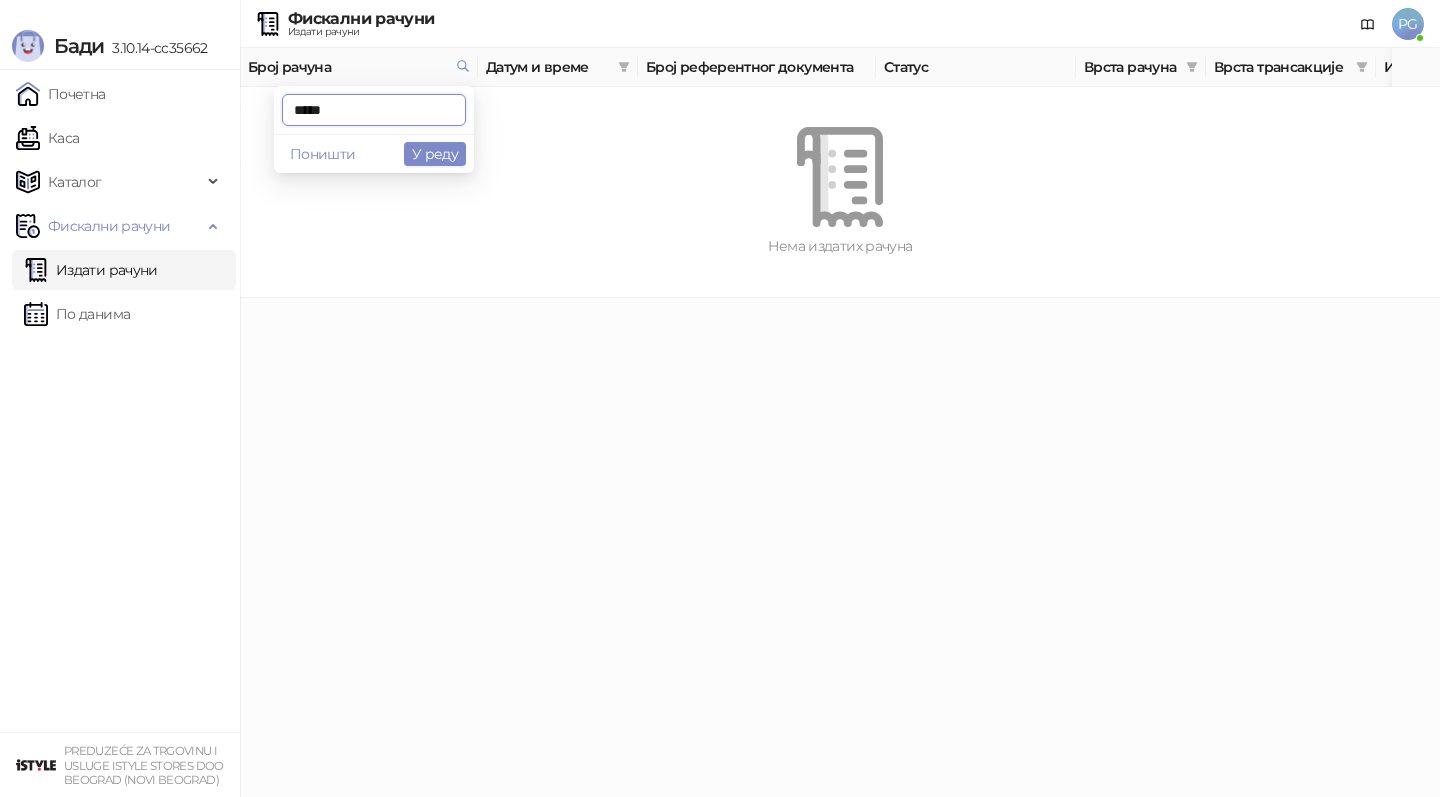 click on "*****" at bounding box center (374, 110) 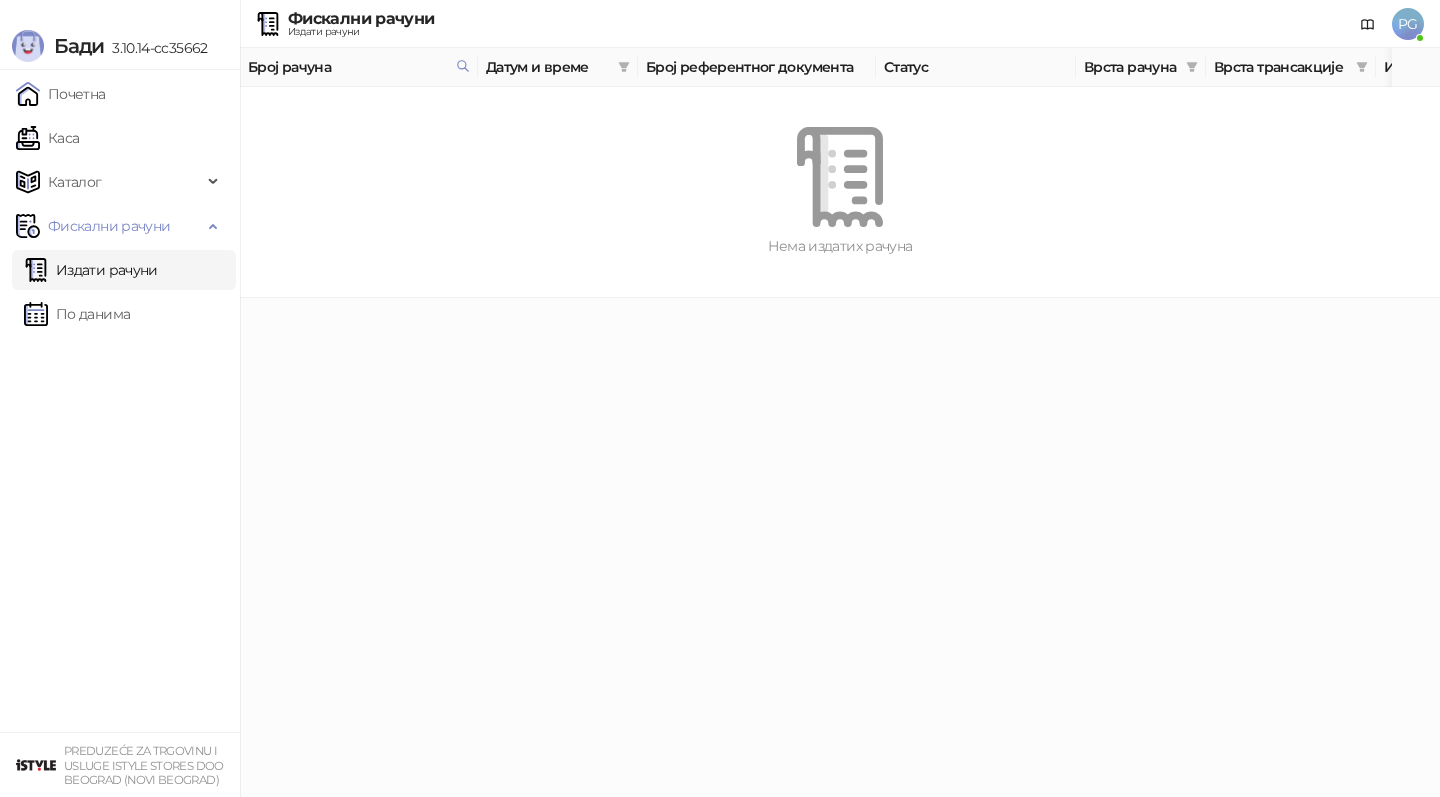 click at bounding box center (840, 177) 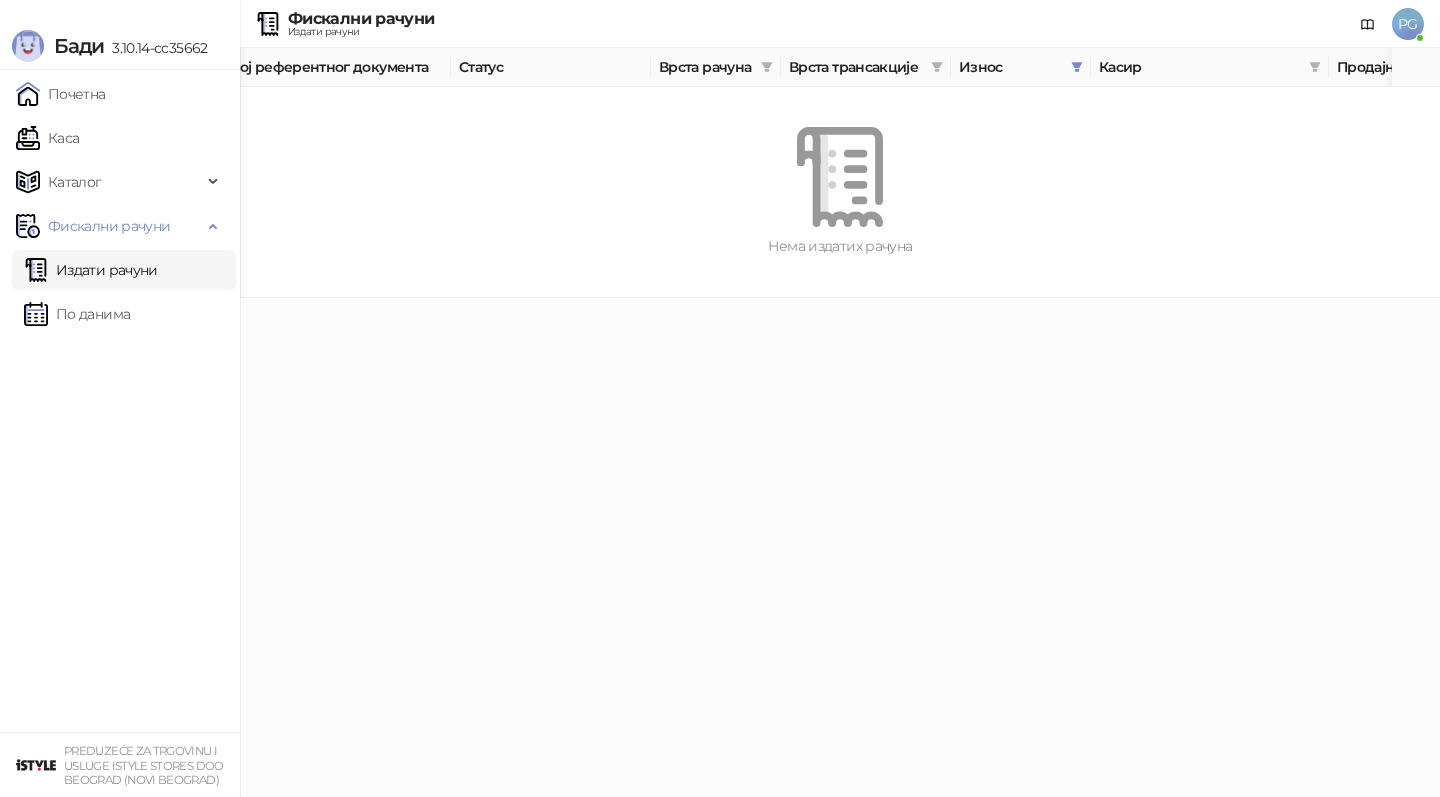 scroll, scrollTop: 0, scrollLeft: 600, axis: horizontal 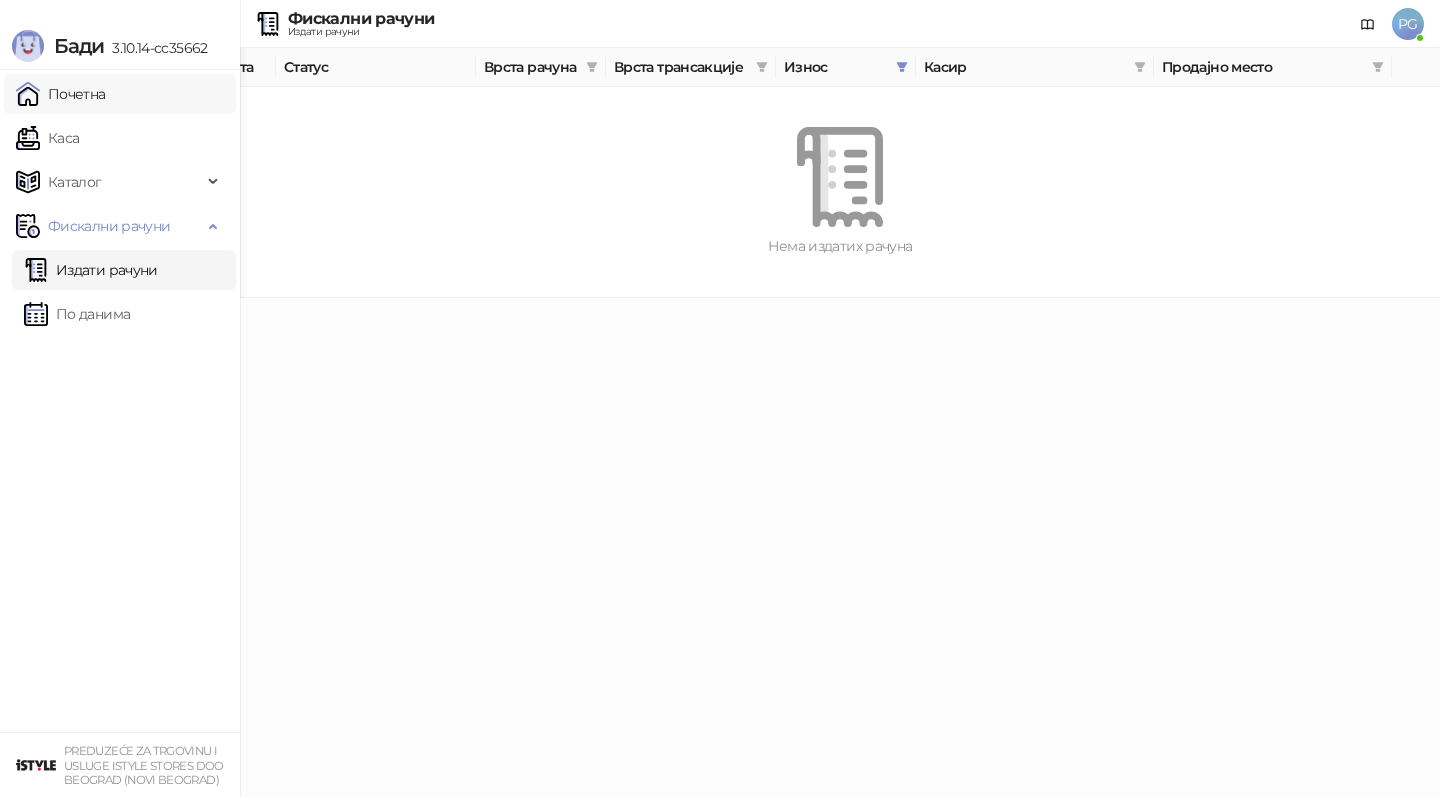 click on "Почетна" at bounding box center (61, 94) 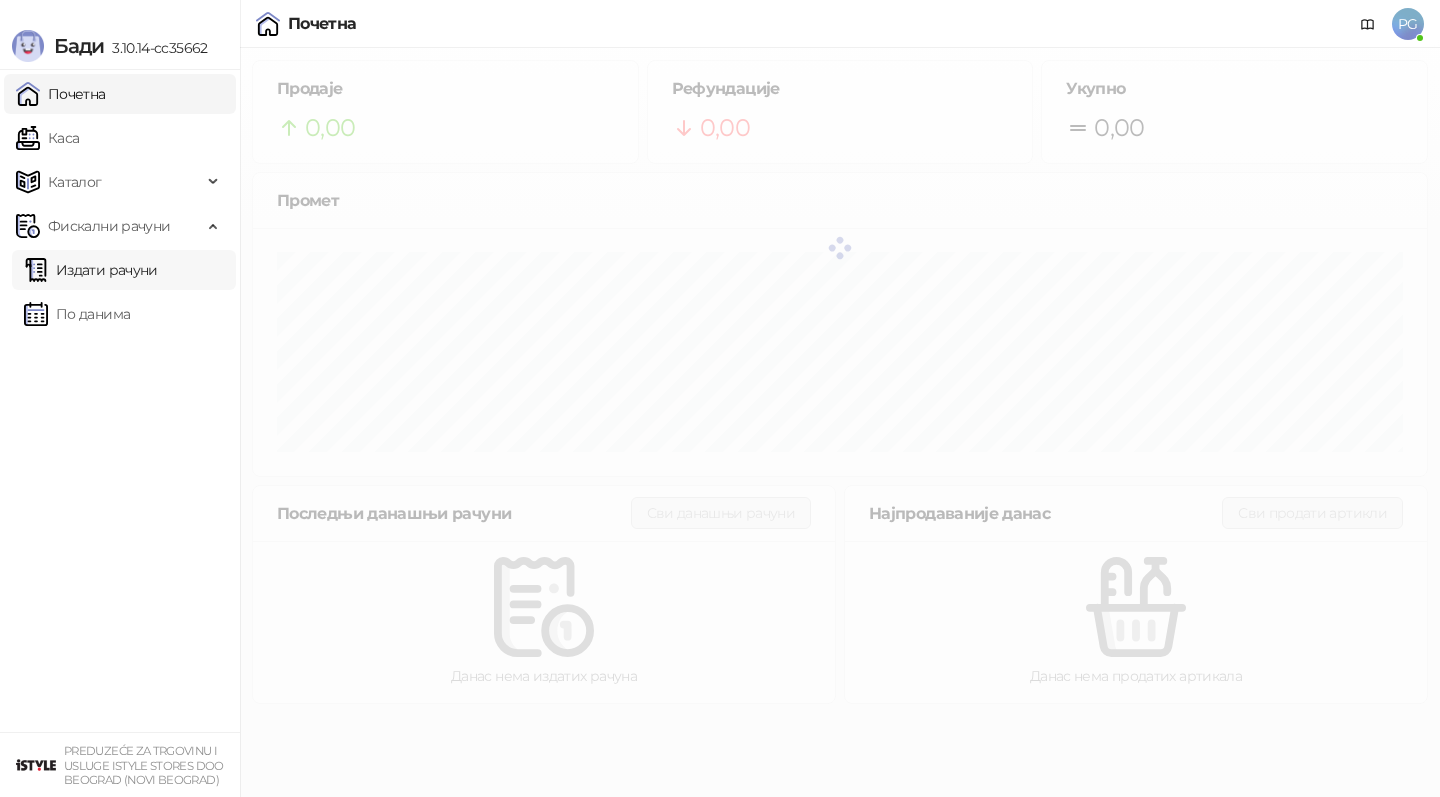 click on "Издати рачуни" at bounding box center [91, 270] 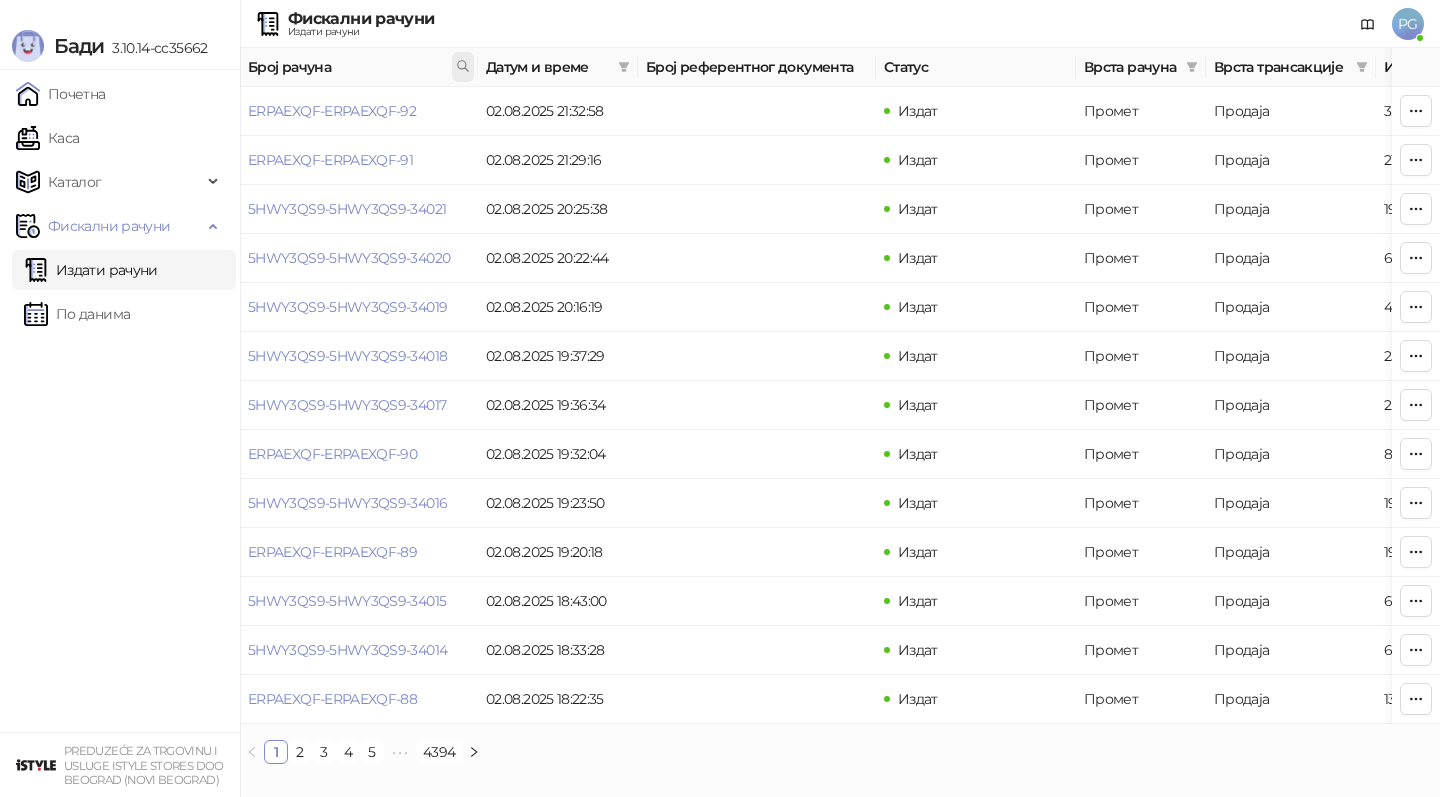click 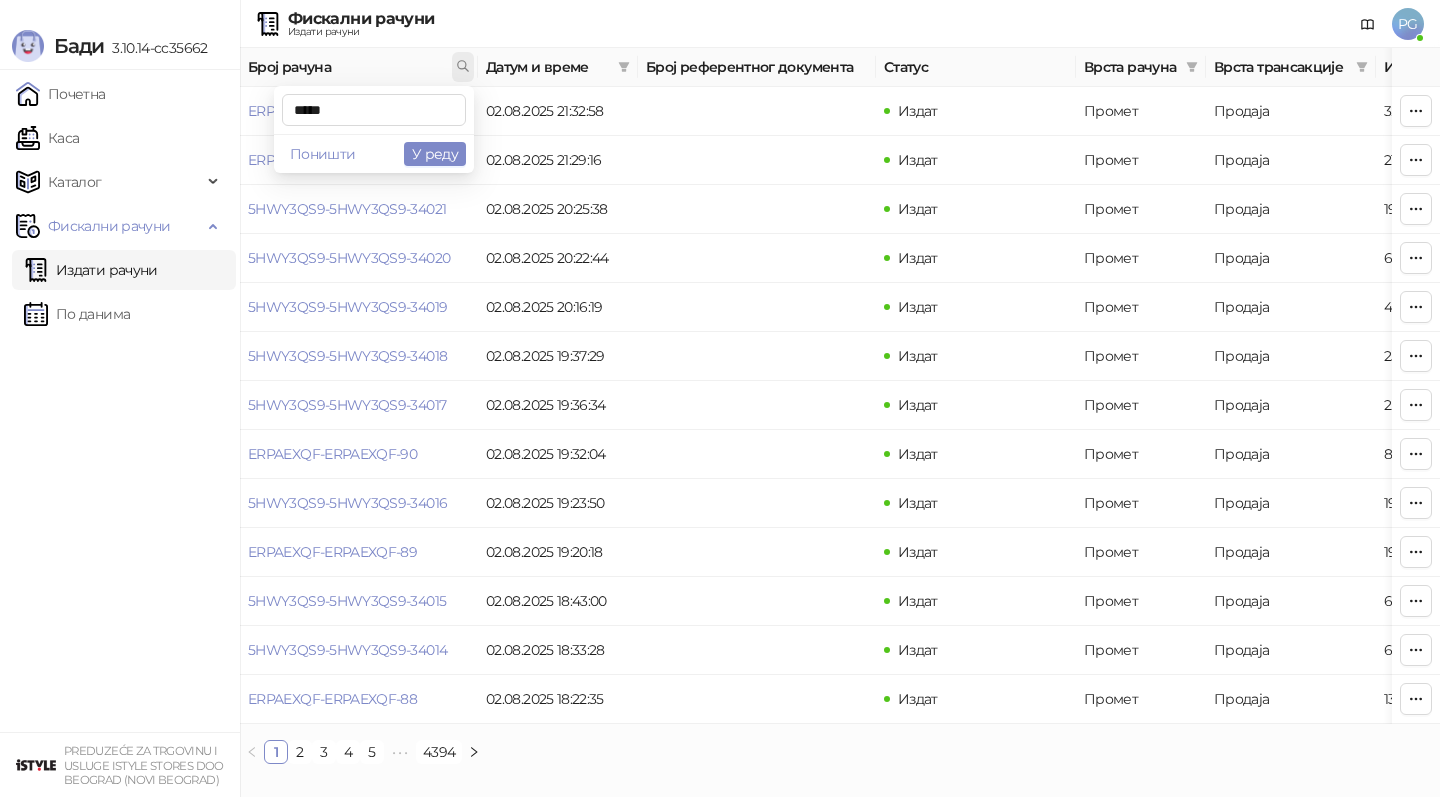 type on "*****" 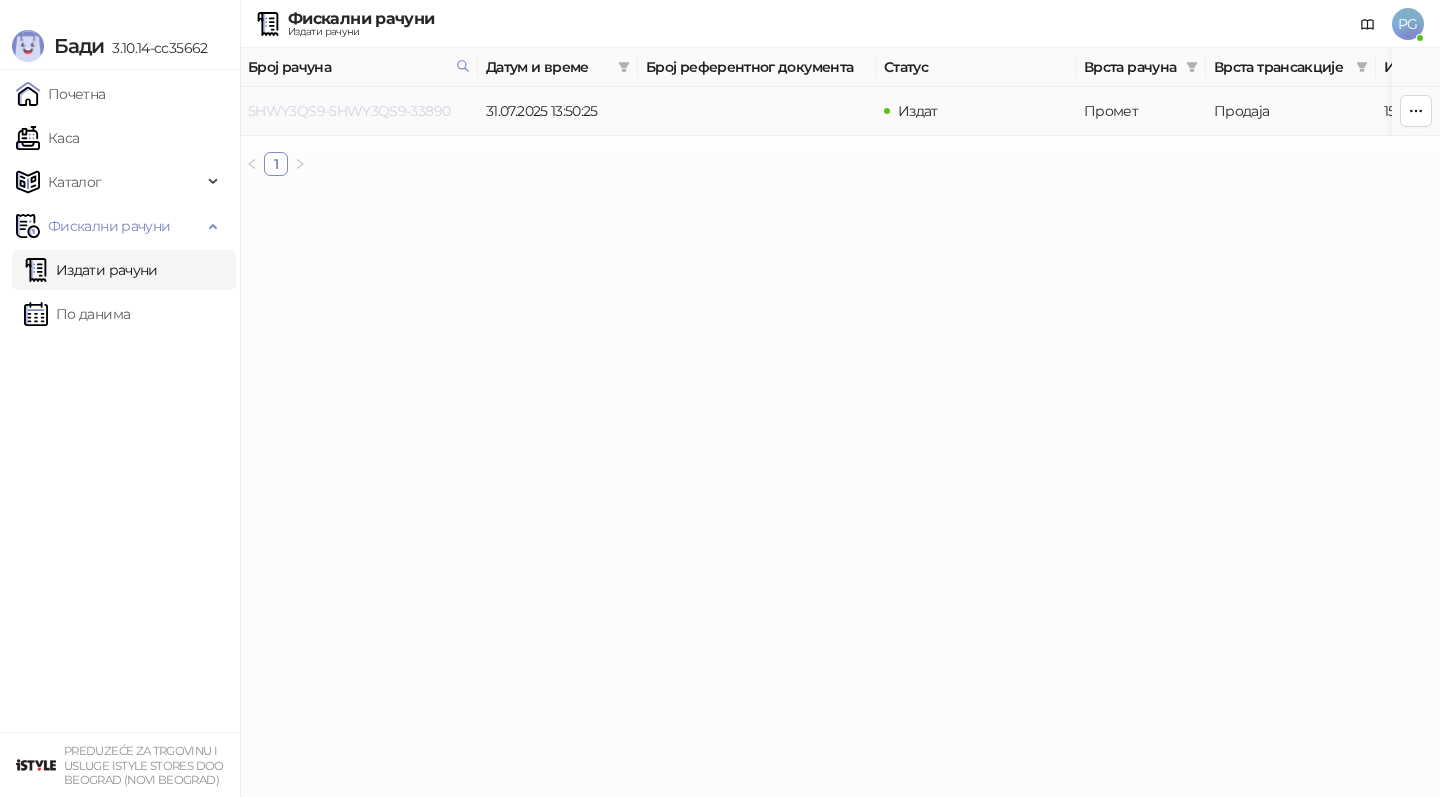 click on "5HWY3QS9-5HWY3QS9-33890" at bounding box center (349, 111) 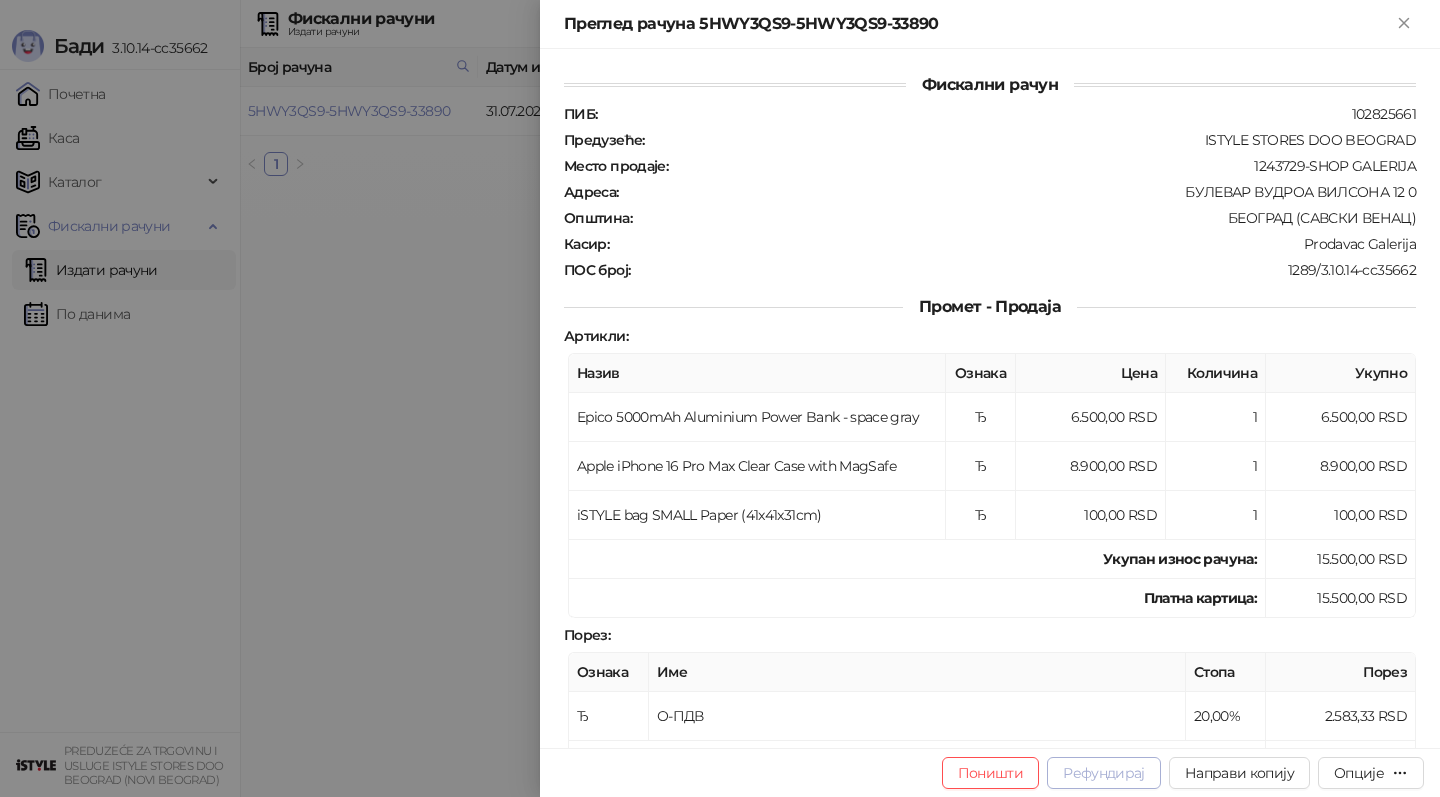 click on "Рефундирај" at bounding box center [1104, 773] 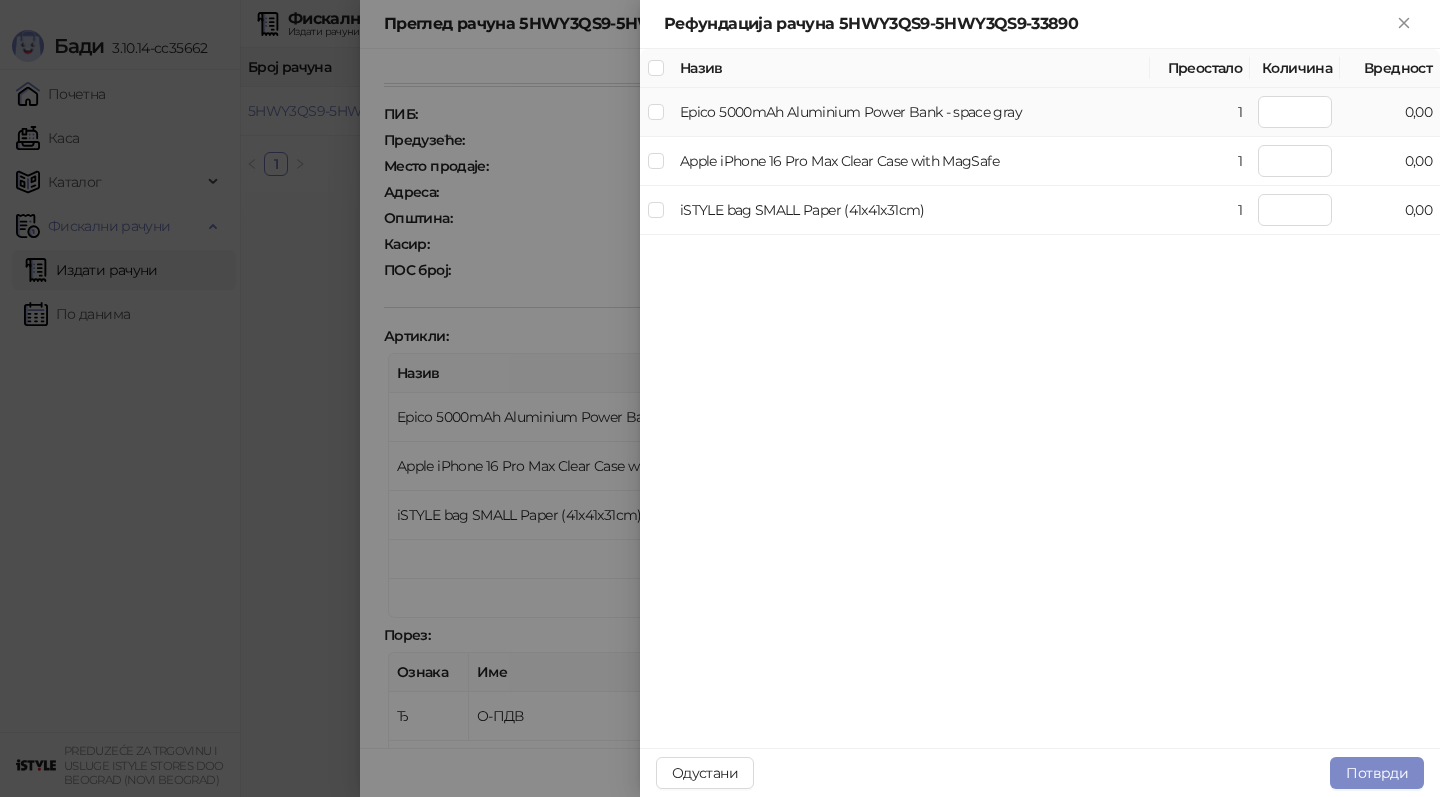 type on "*" 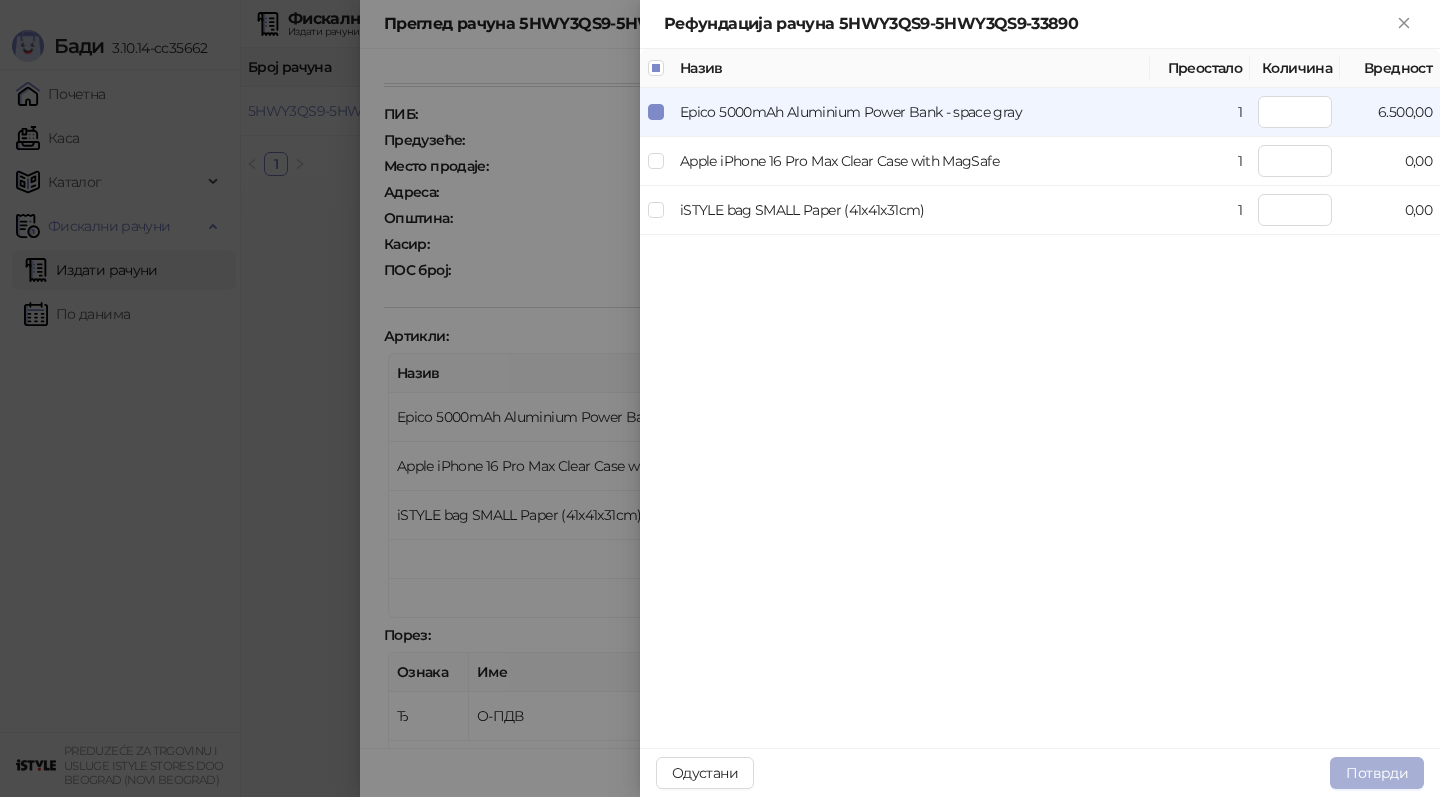 click on "Потврди" at bounding box center (1377, 773) 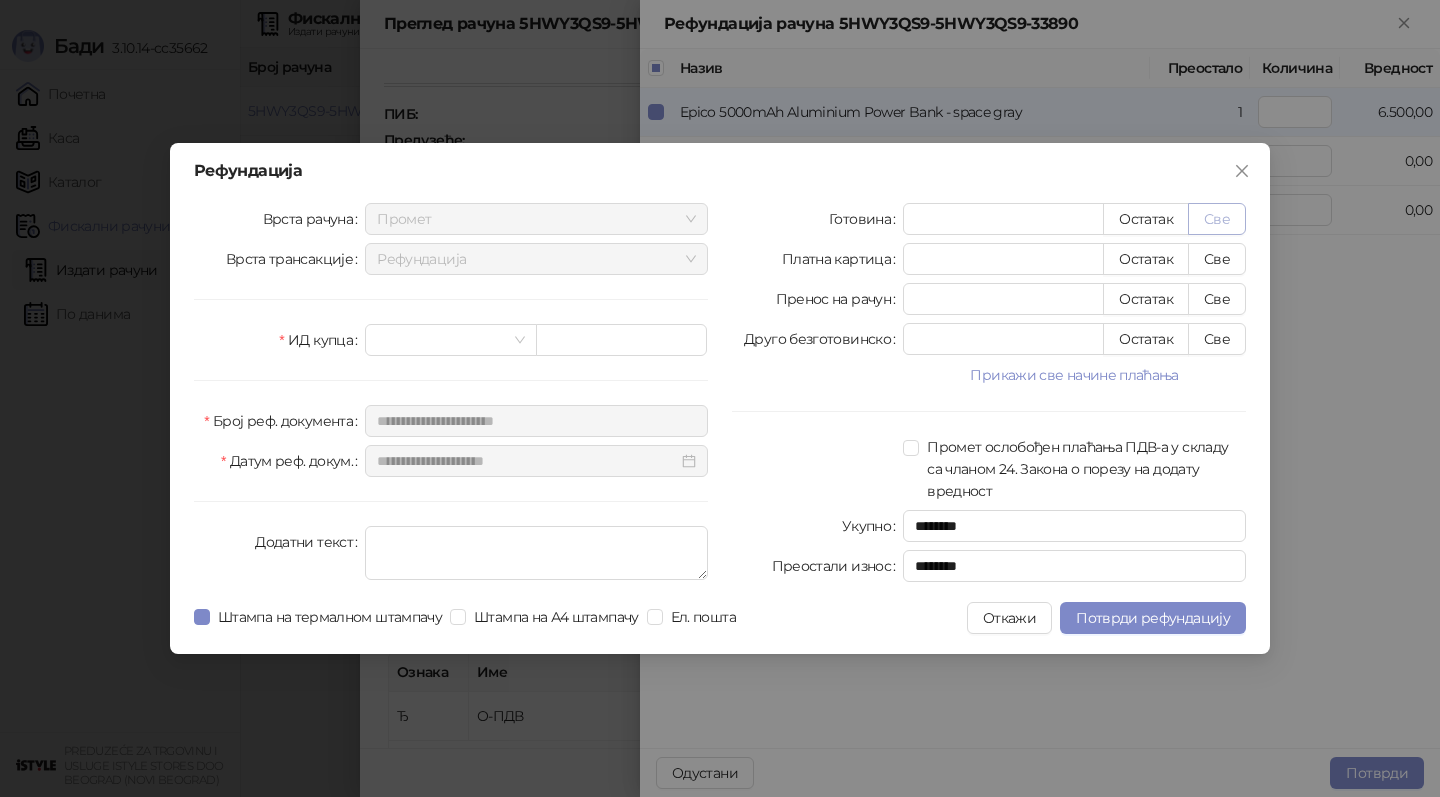 click on "Све" at bounding box center [1217, 219] 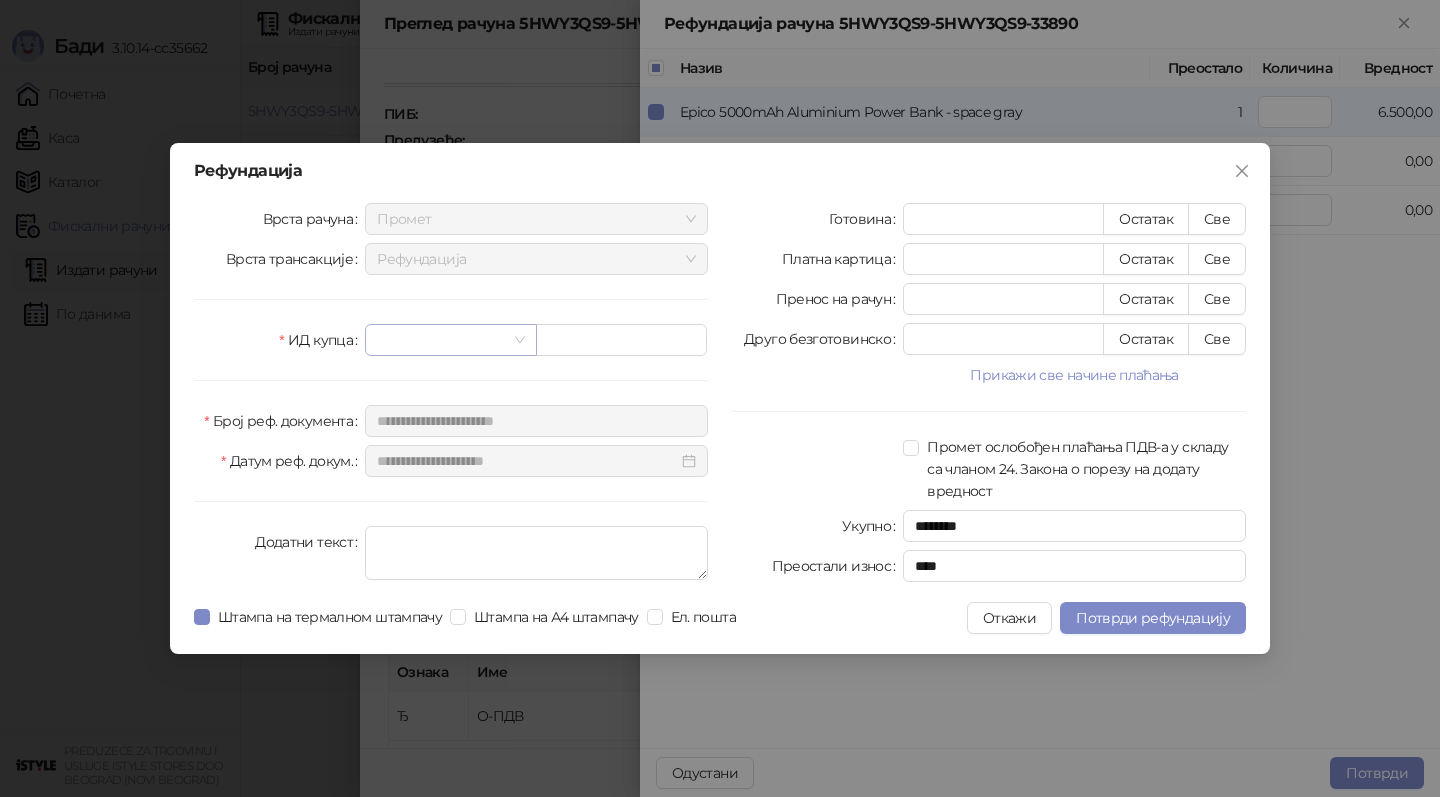 click at bounding box center [441, 340] 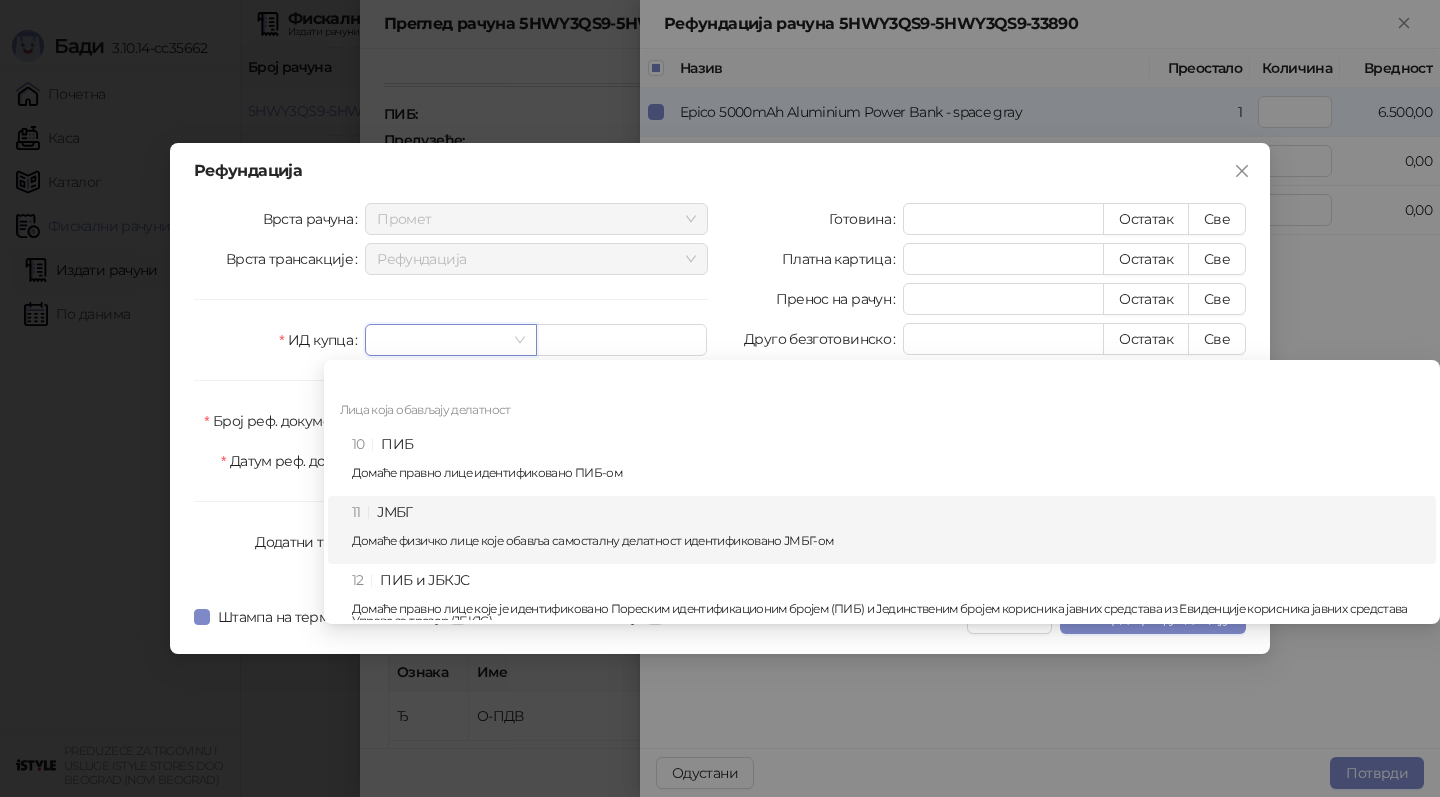 click on "Домаће физичко лице које обавља самосталну делатност идентификовано ЈМБГ-ом" at bounding box center [888, 541] 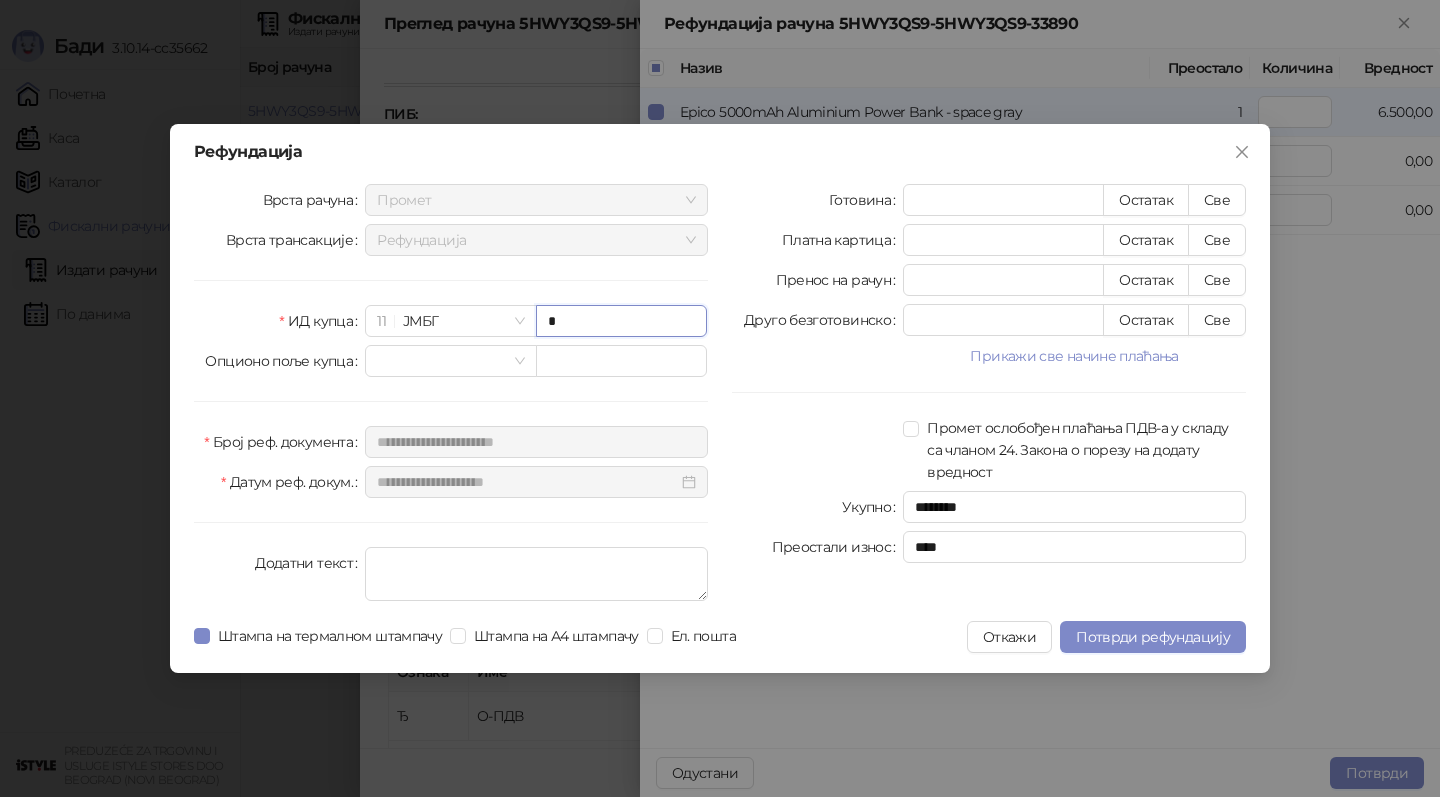 type on "*" 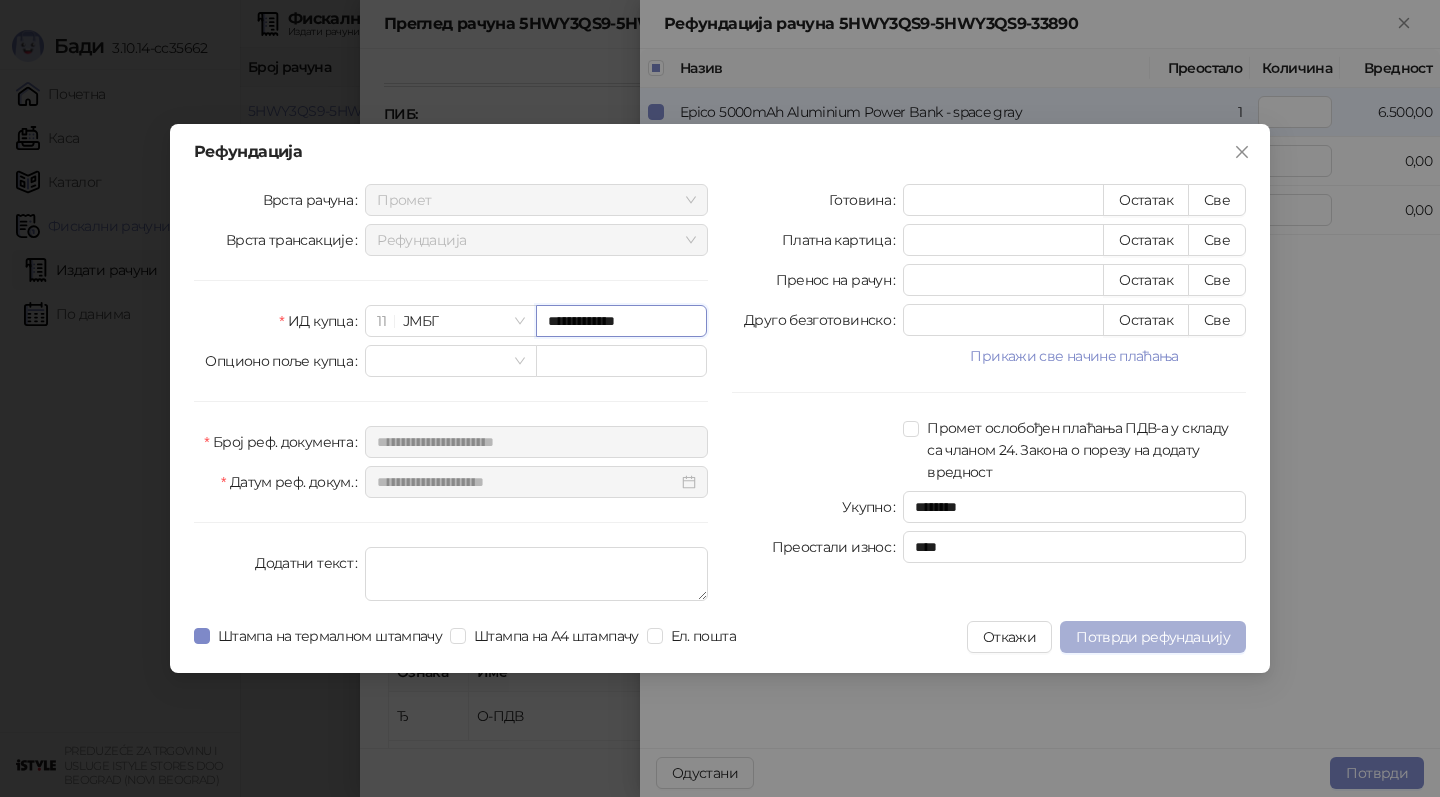 type on "**********" 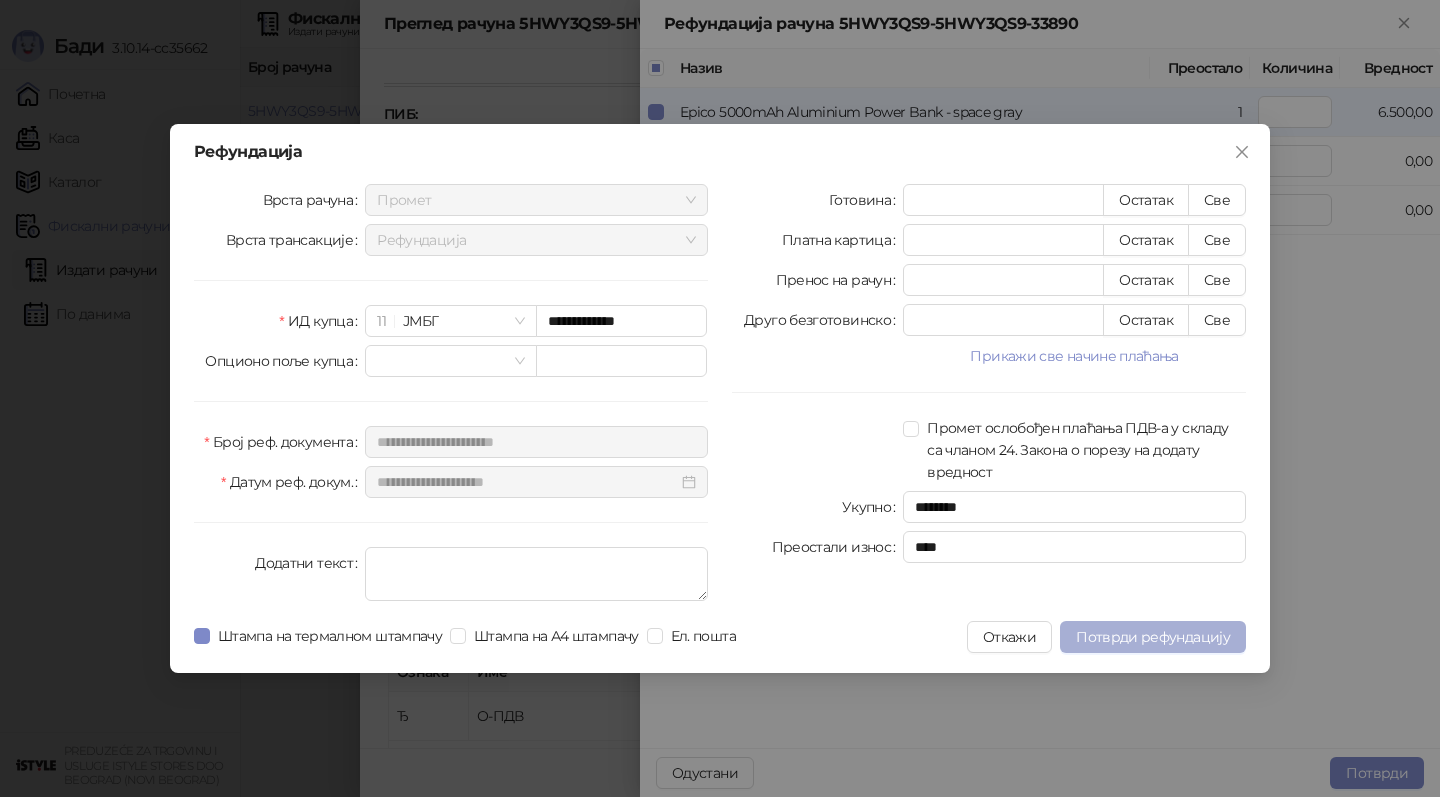 click on "Потврди рефундацију" at bounding box center (1153, 637) 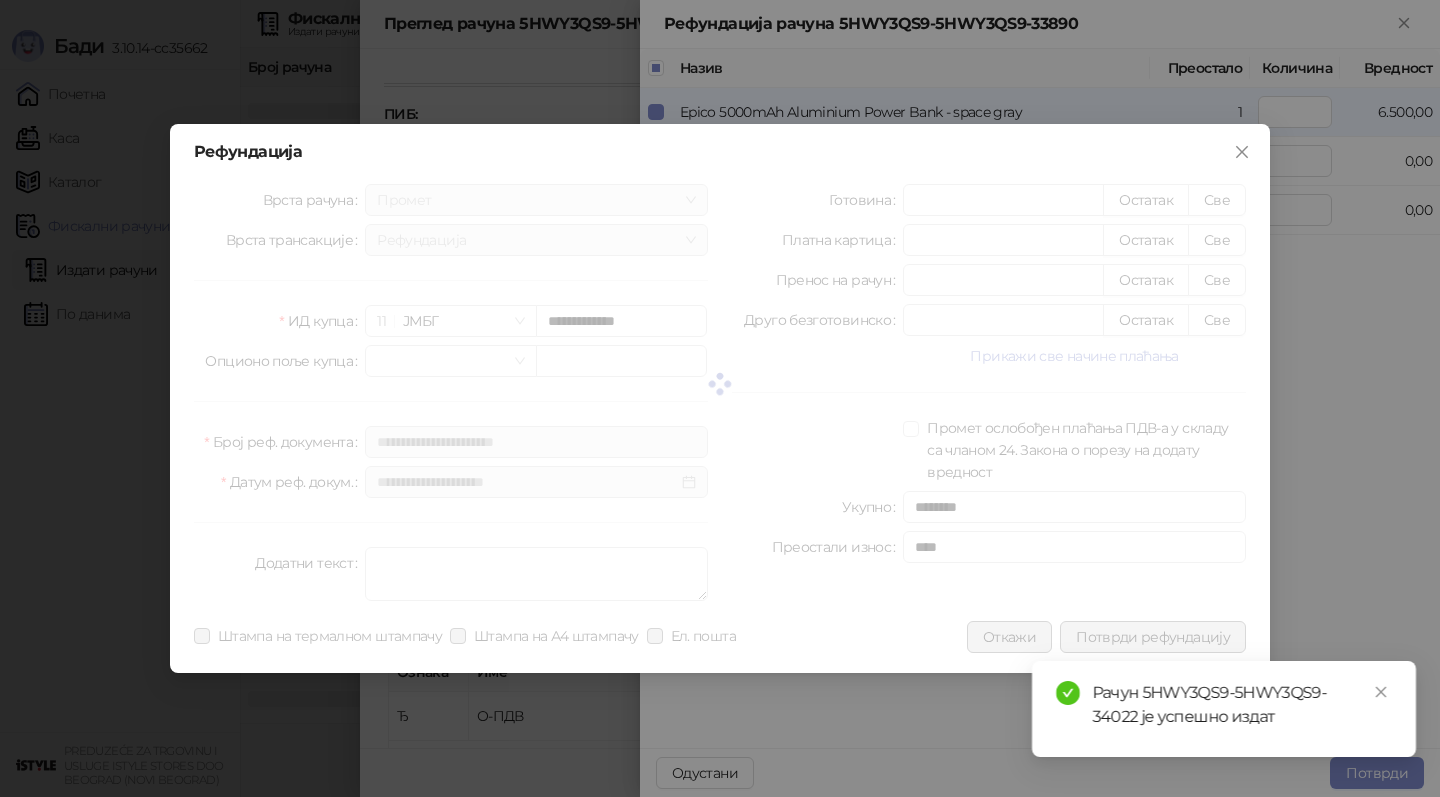 type 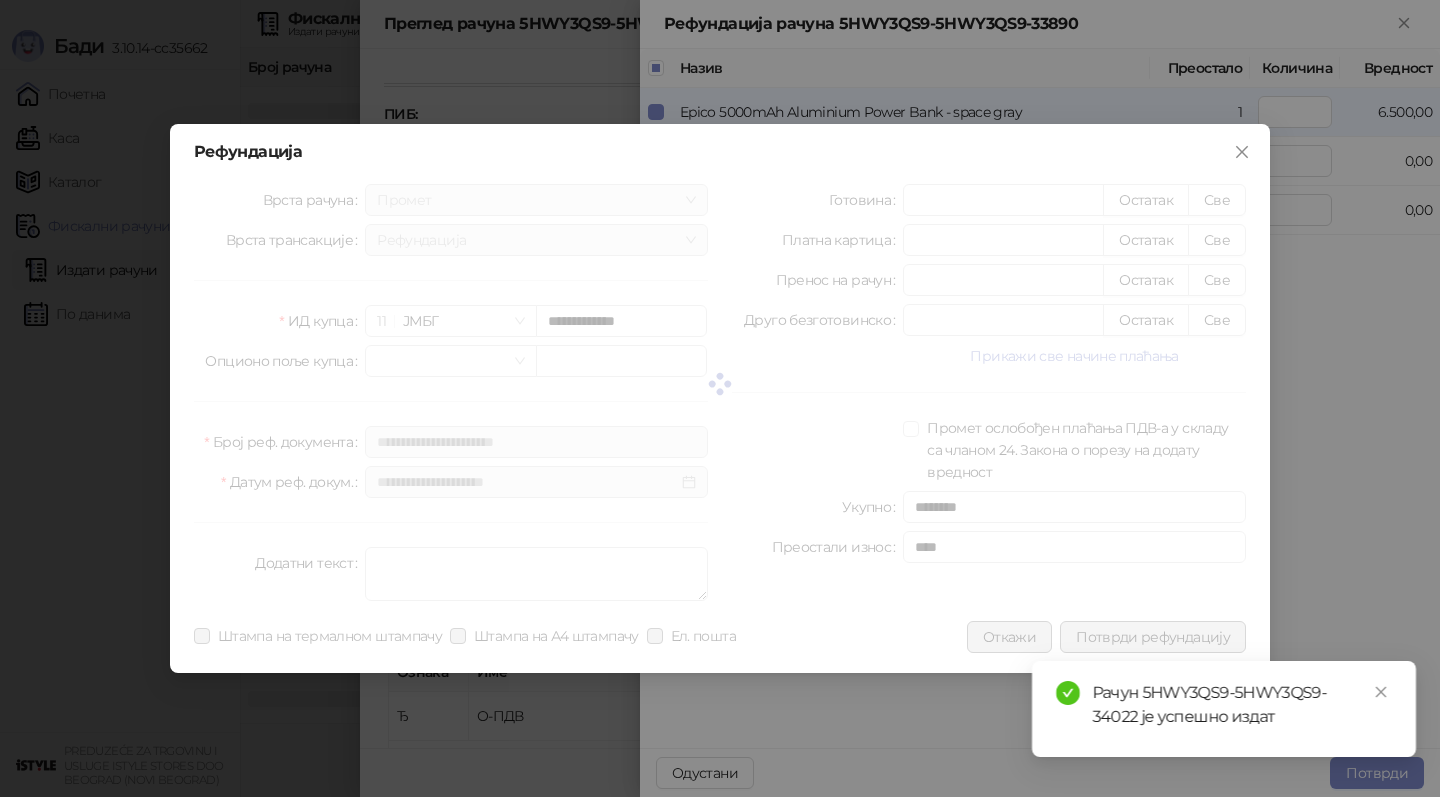 type 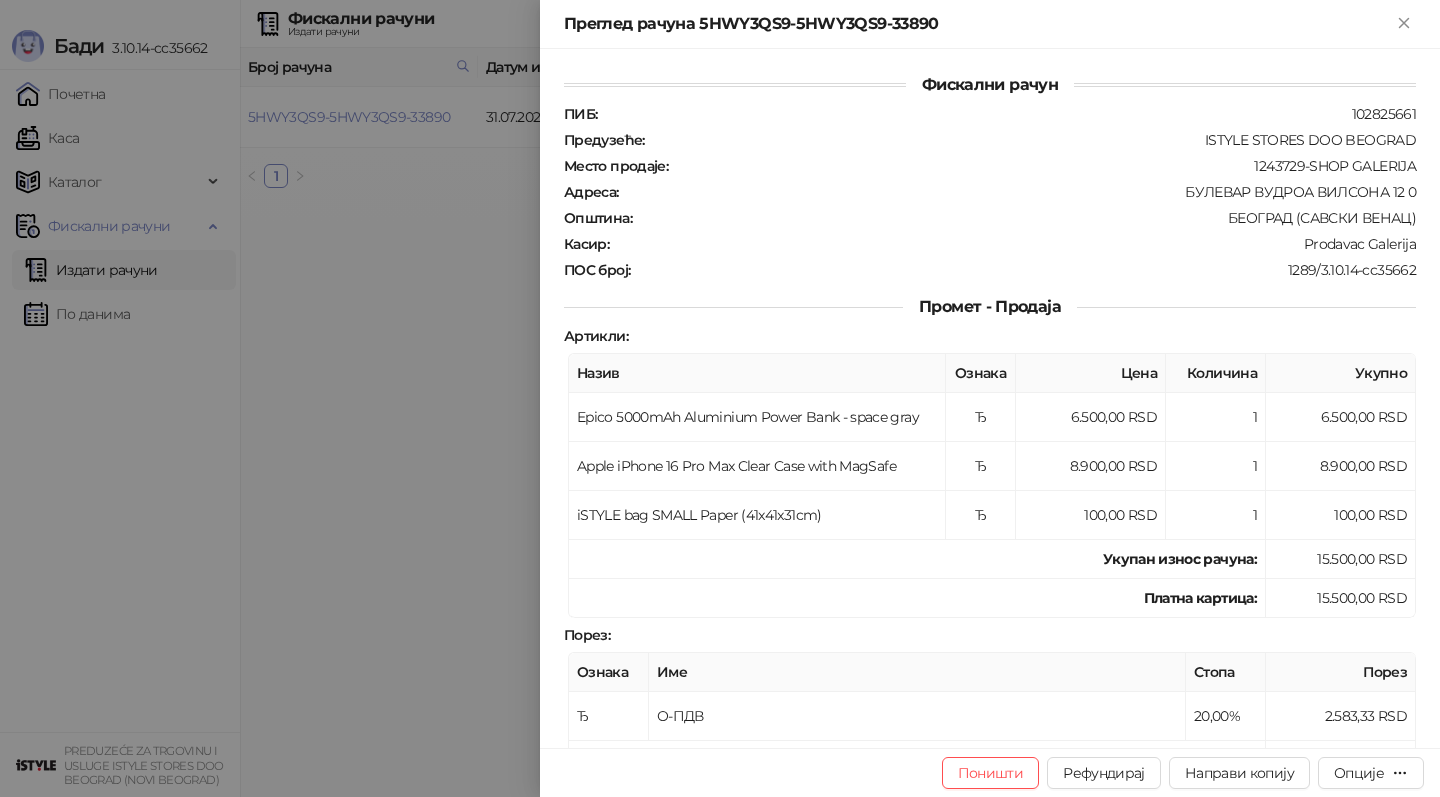 click at bounding box center (720, 398) 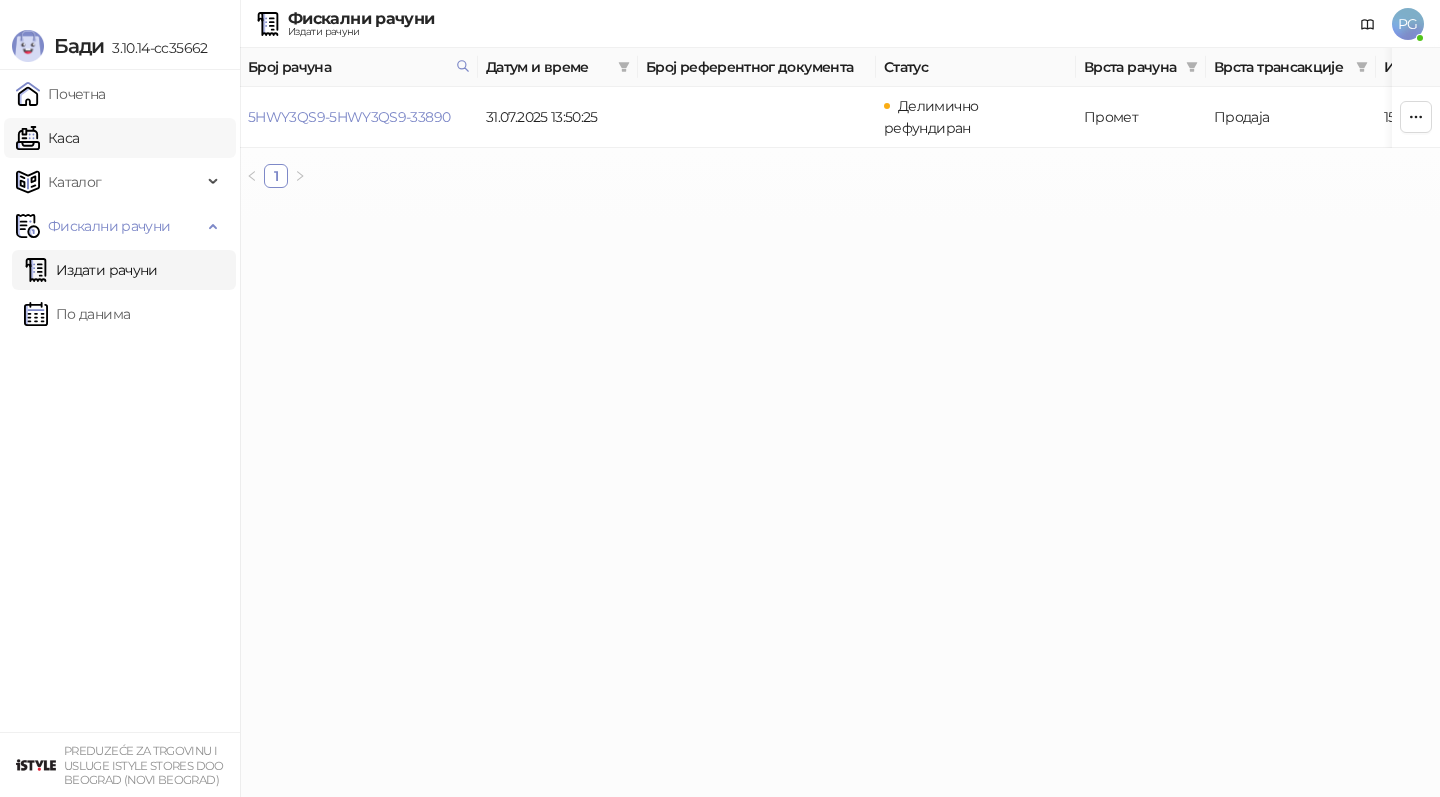 click on "Каса" at bounding box center [47, 138] 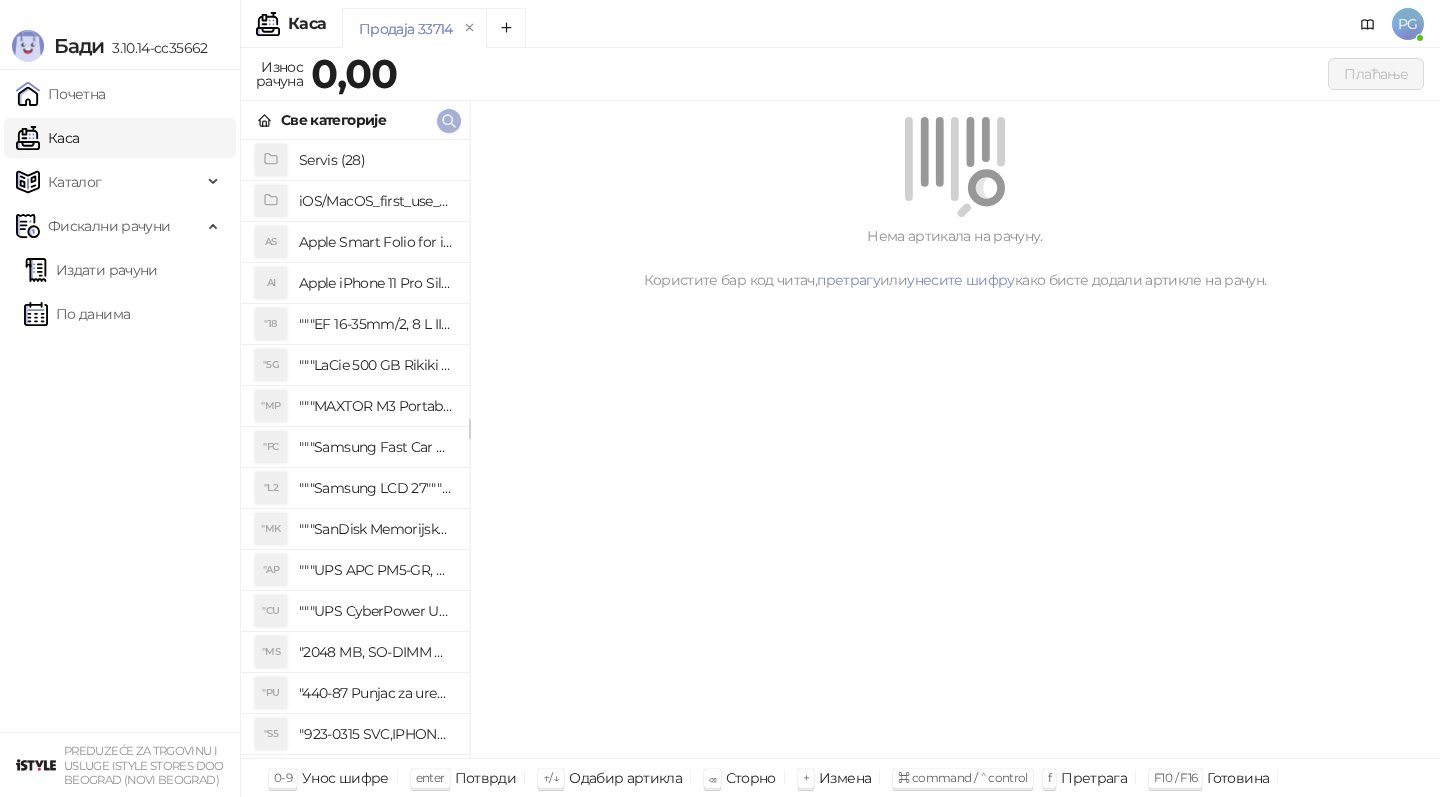 click 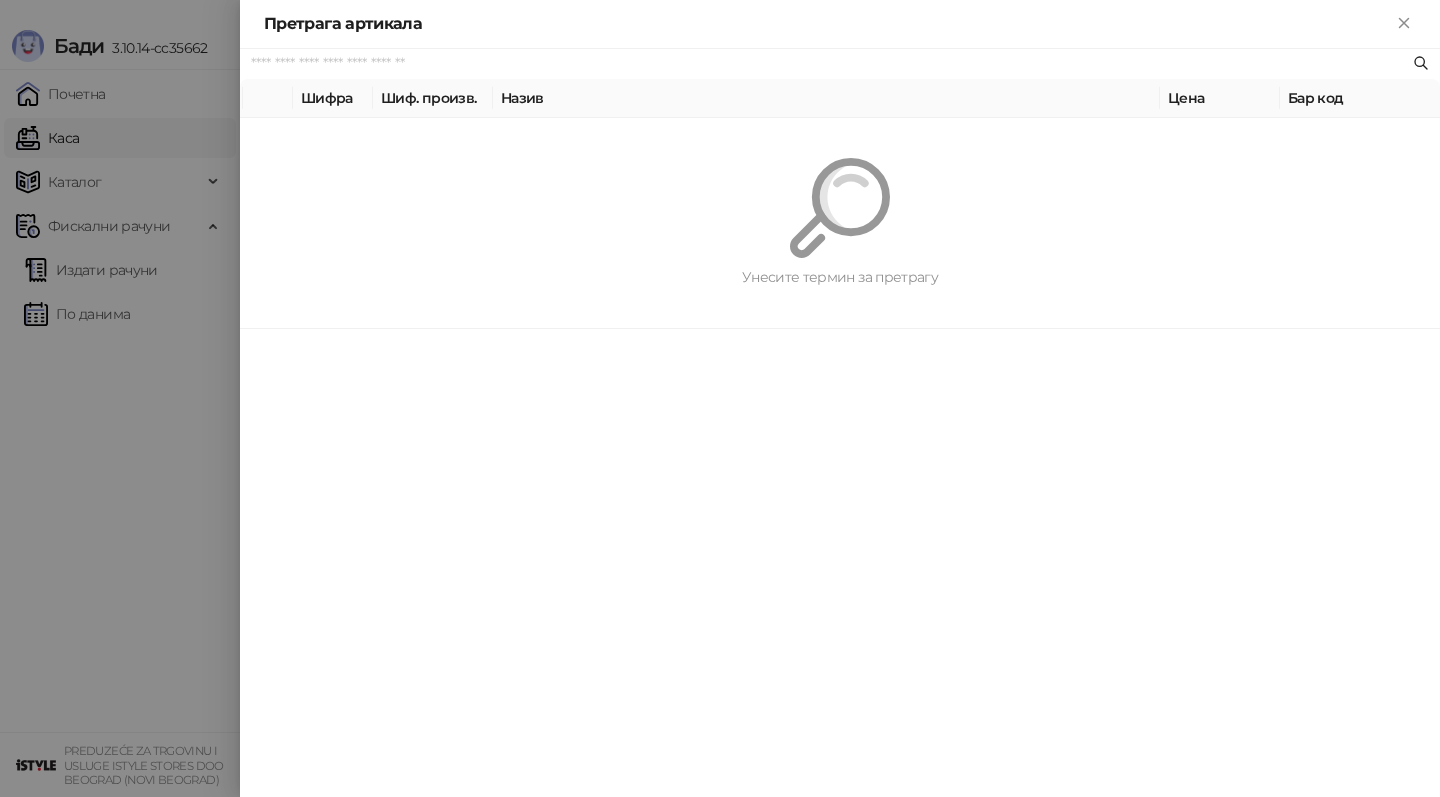 paste on "********" 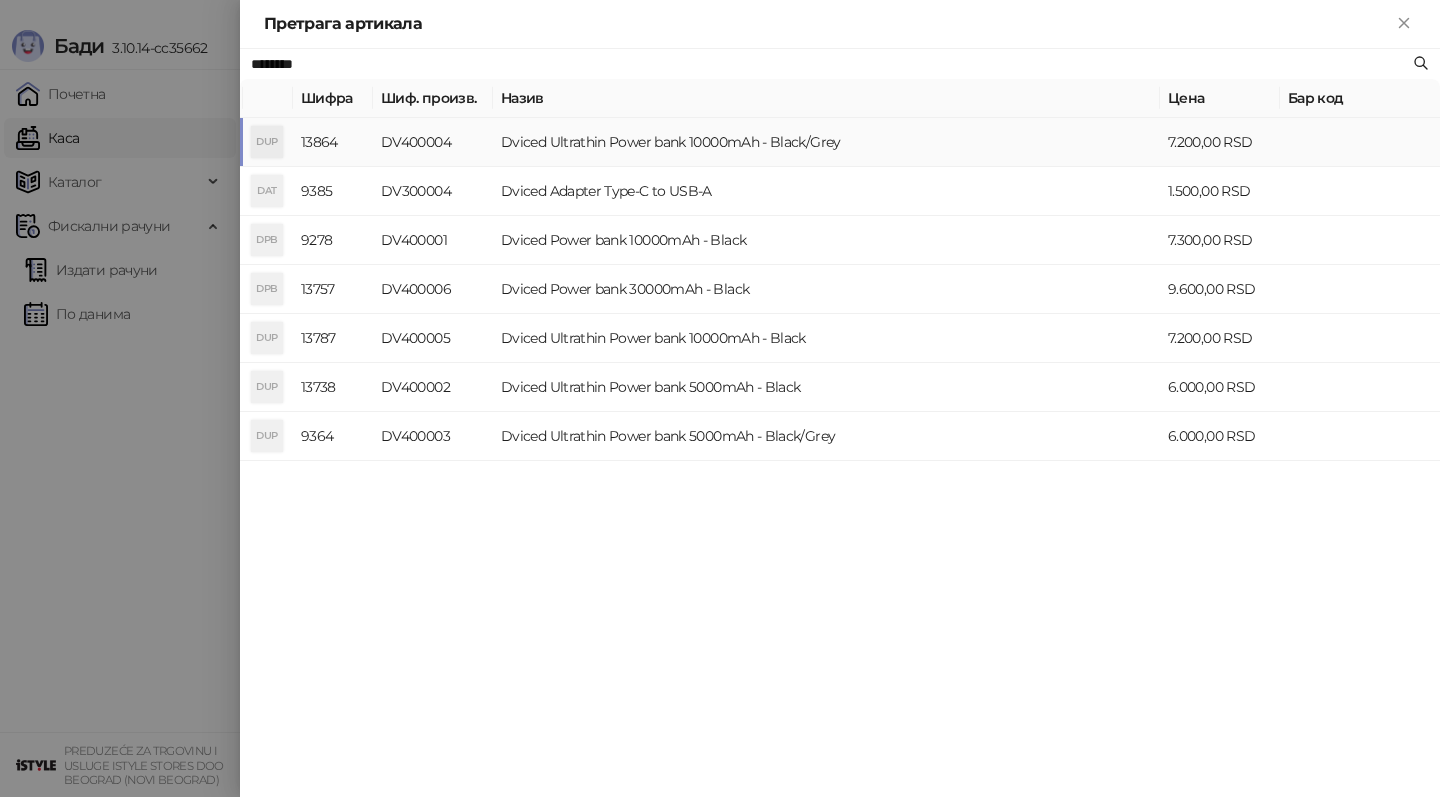 type on "********" 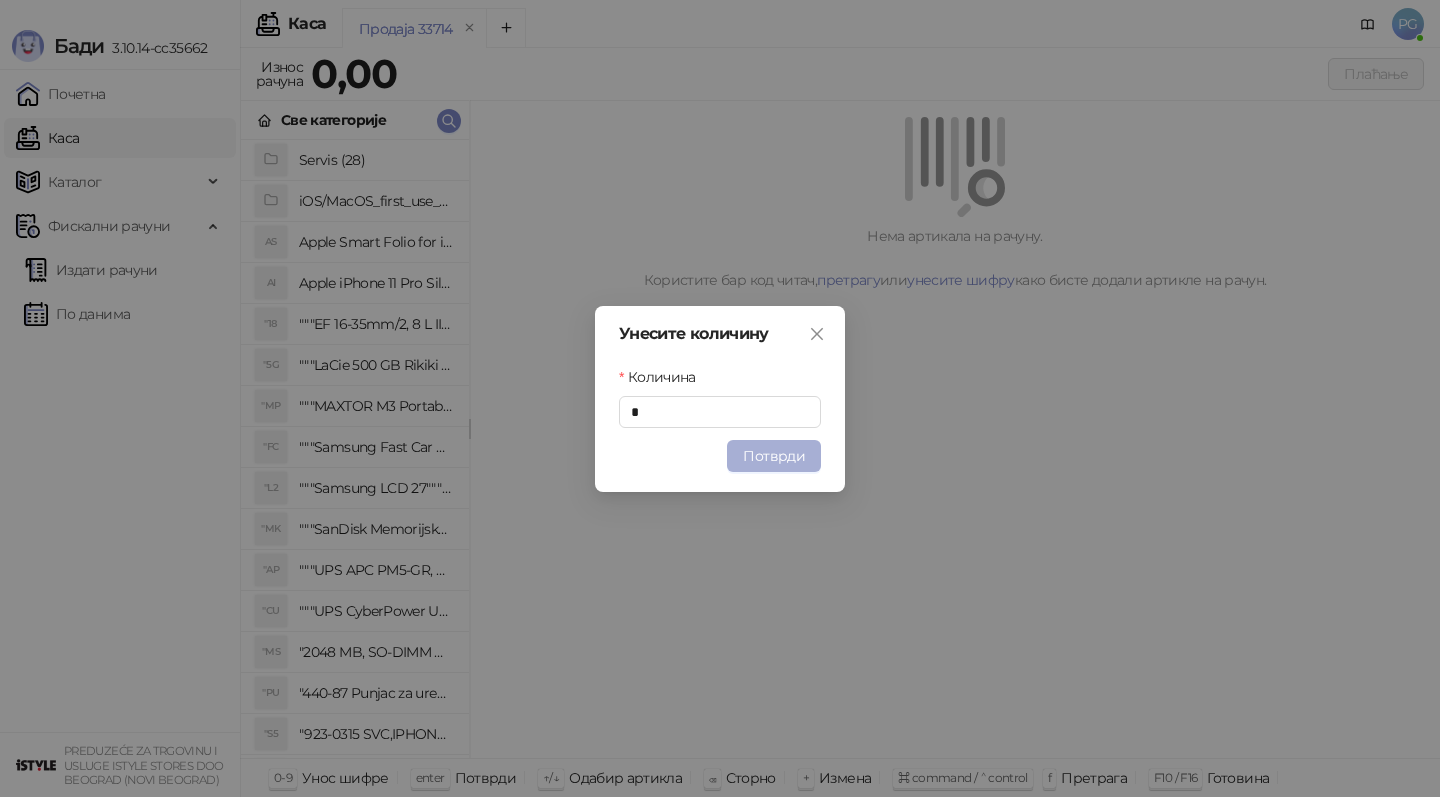 click on "Потврди" at bounding box center (774, 456) 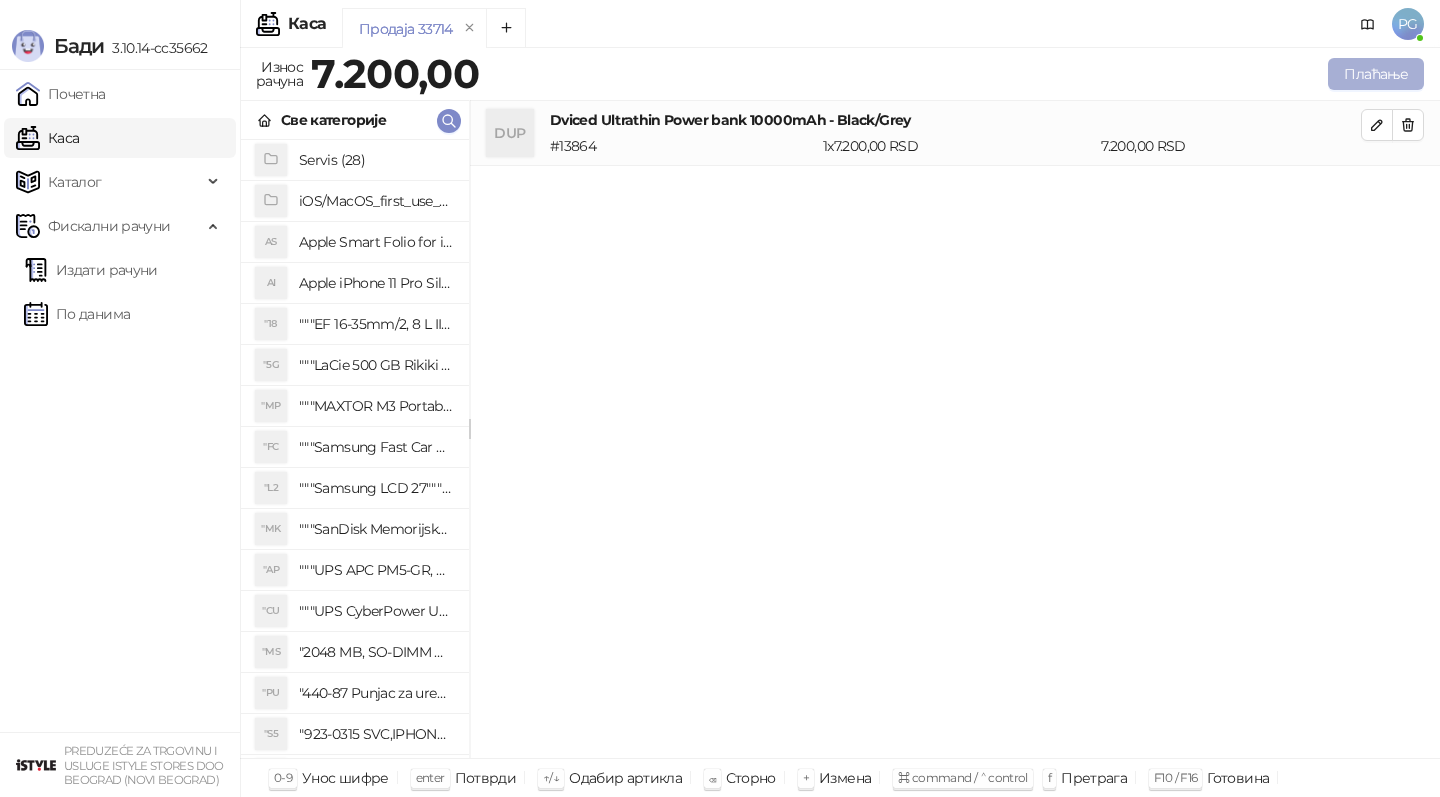 click on "Плаћање" at bounding box center (1376, 74) 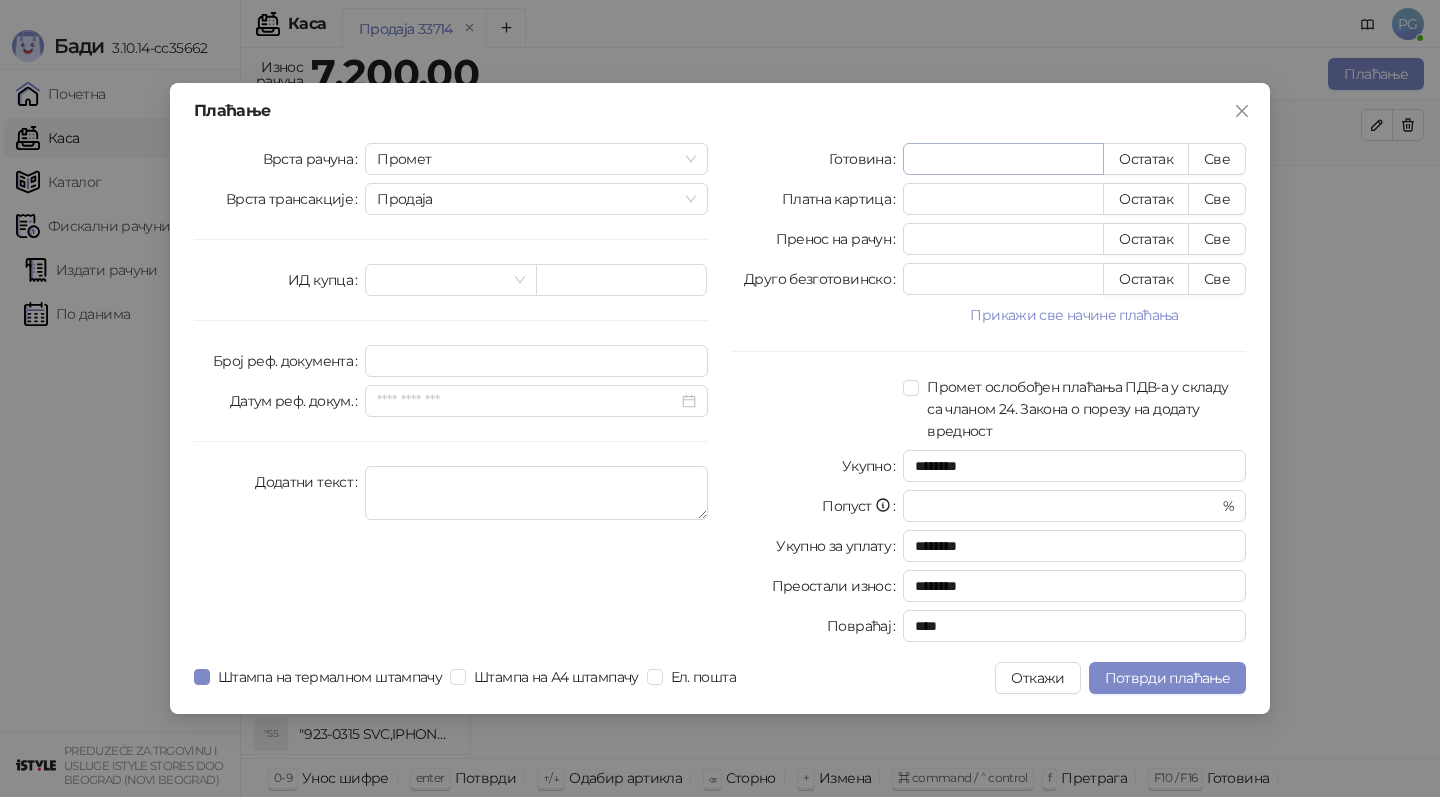 type on "*" 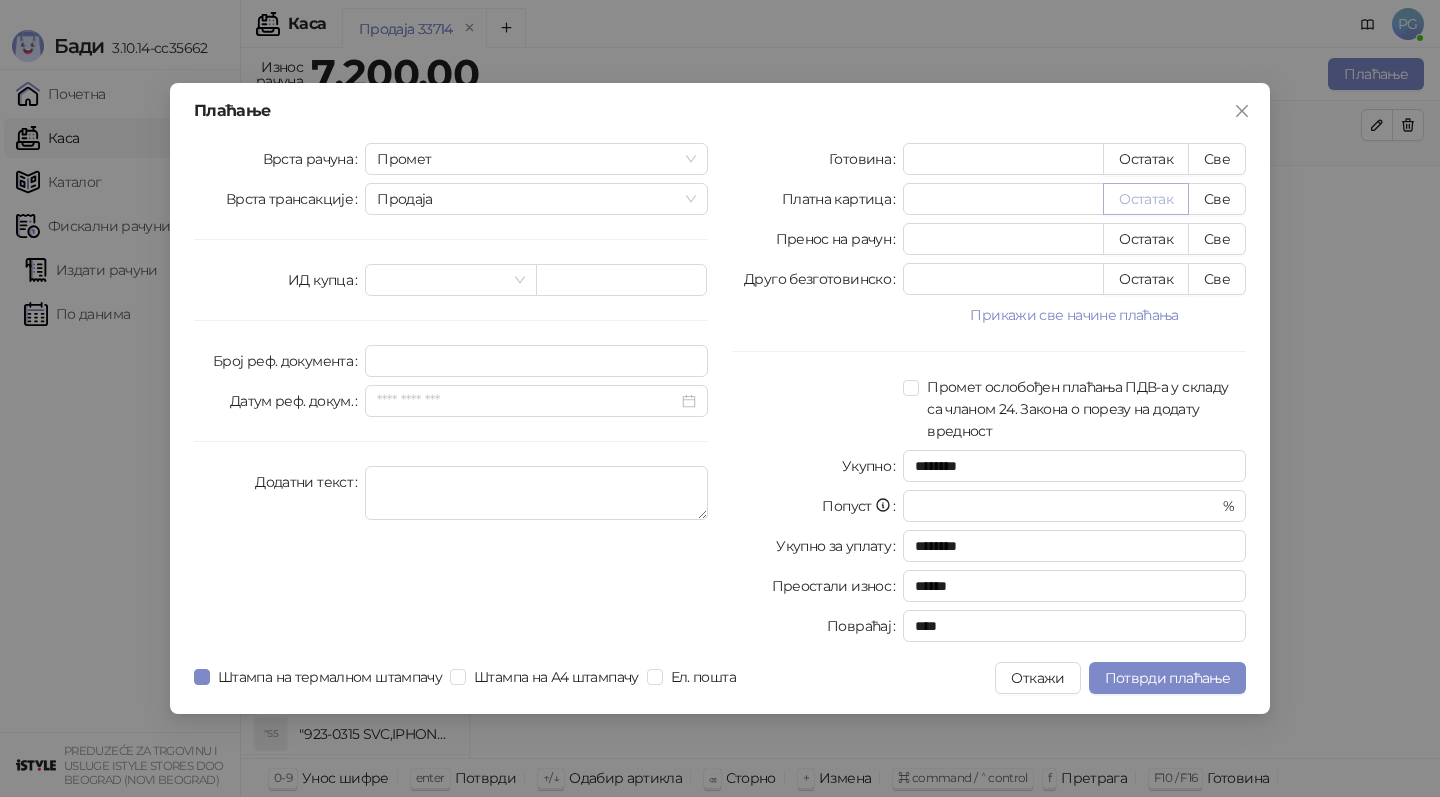 type on "****" 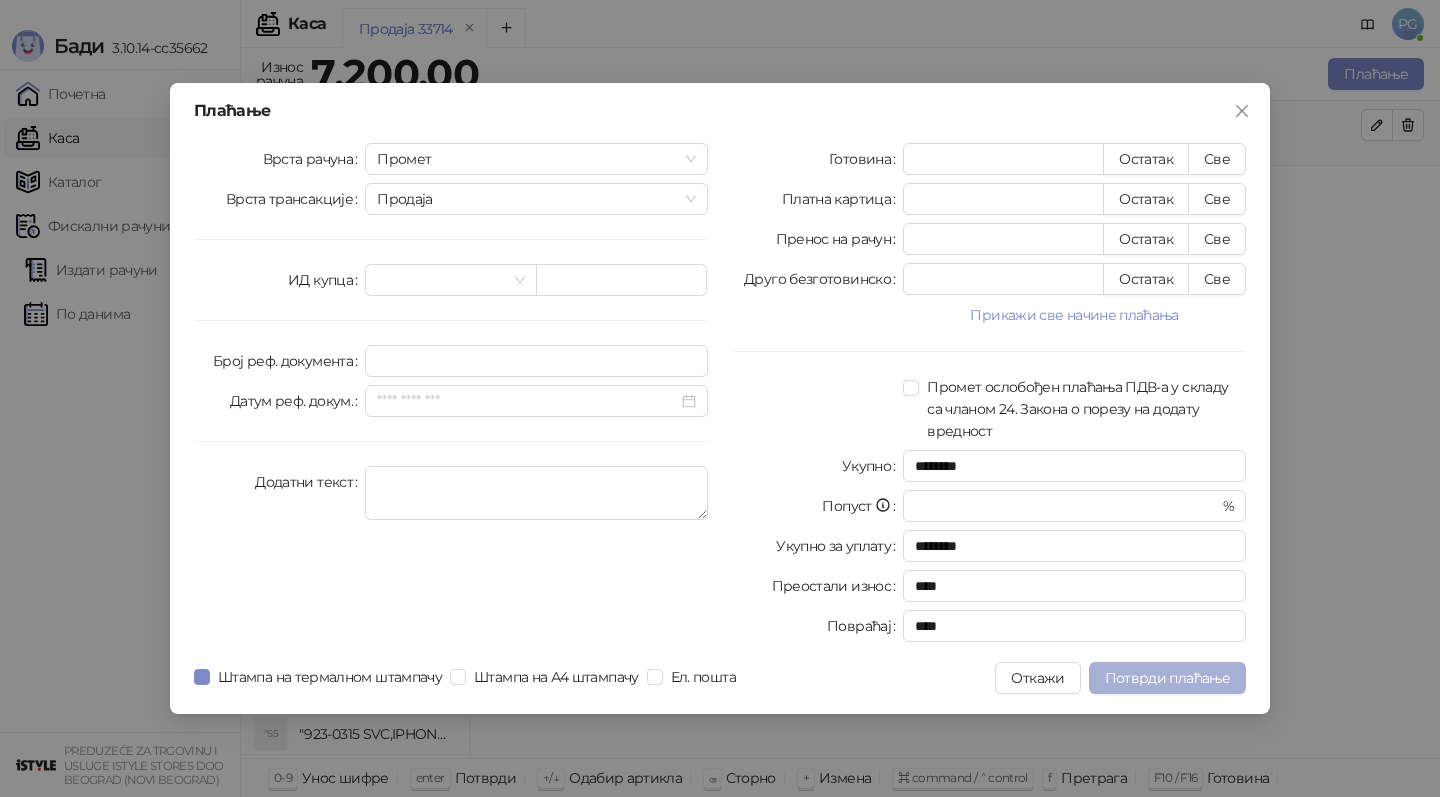 click on "Потврди плаћање" at bounding box center [1167, 678] 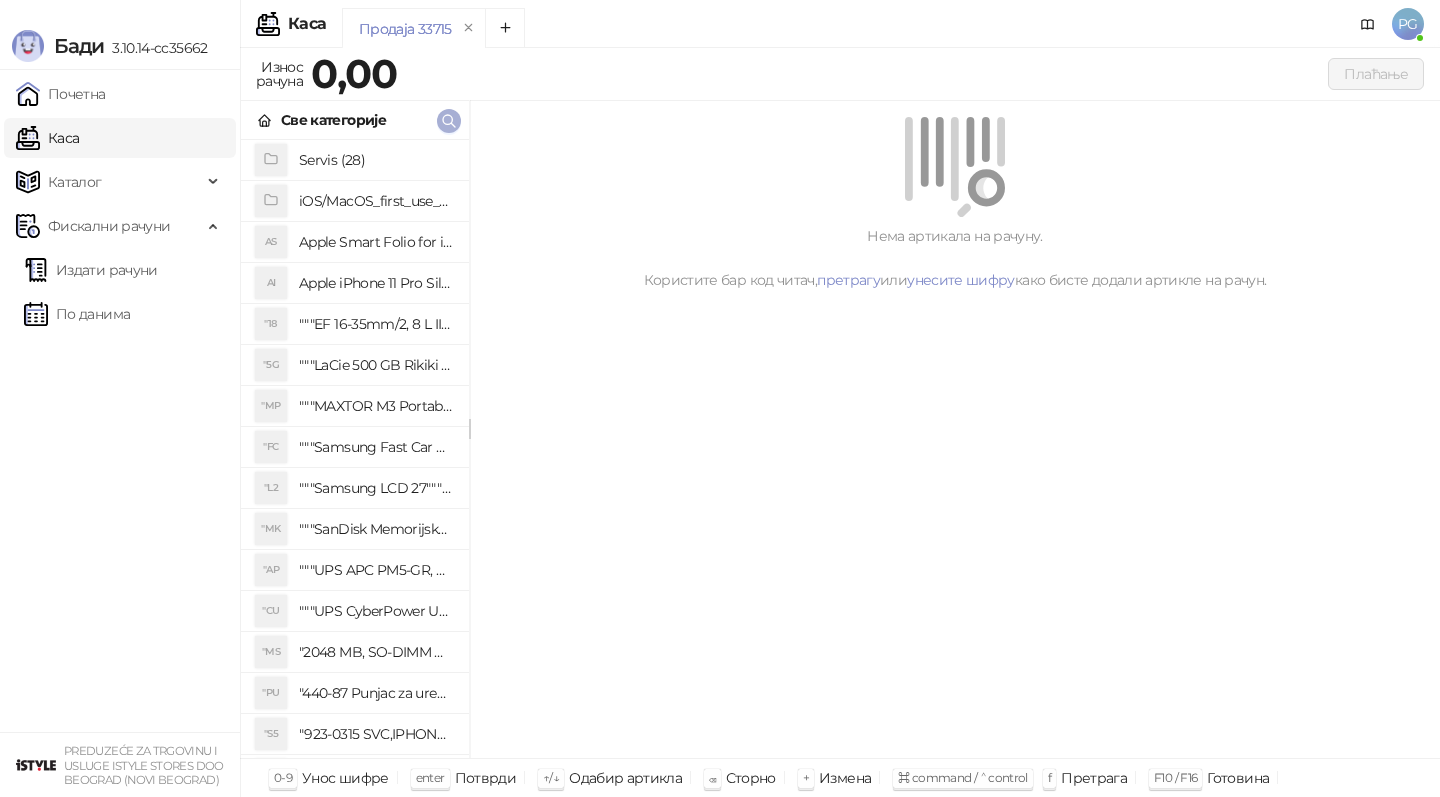 click 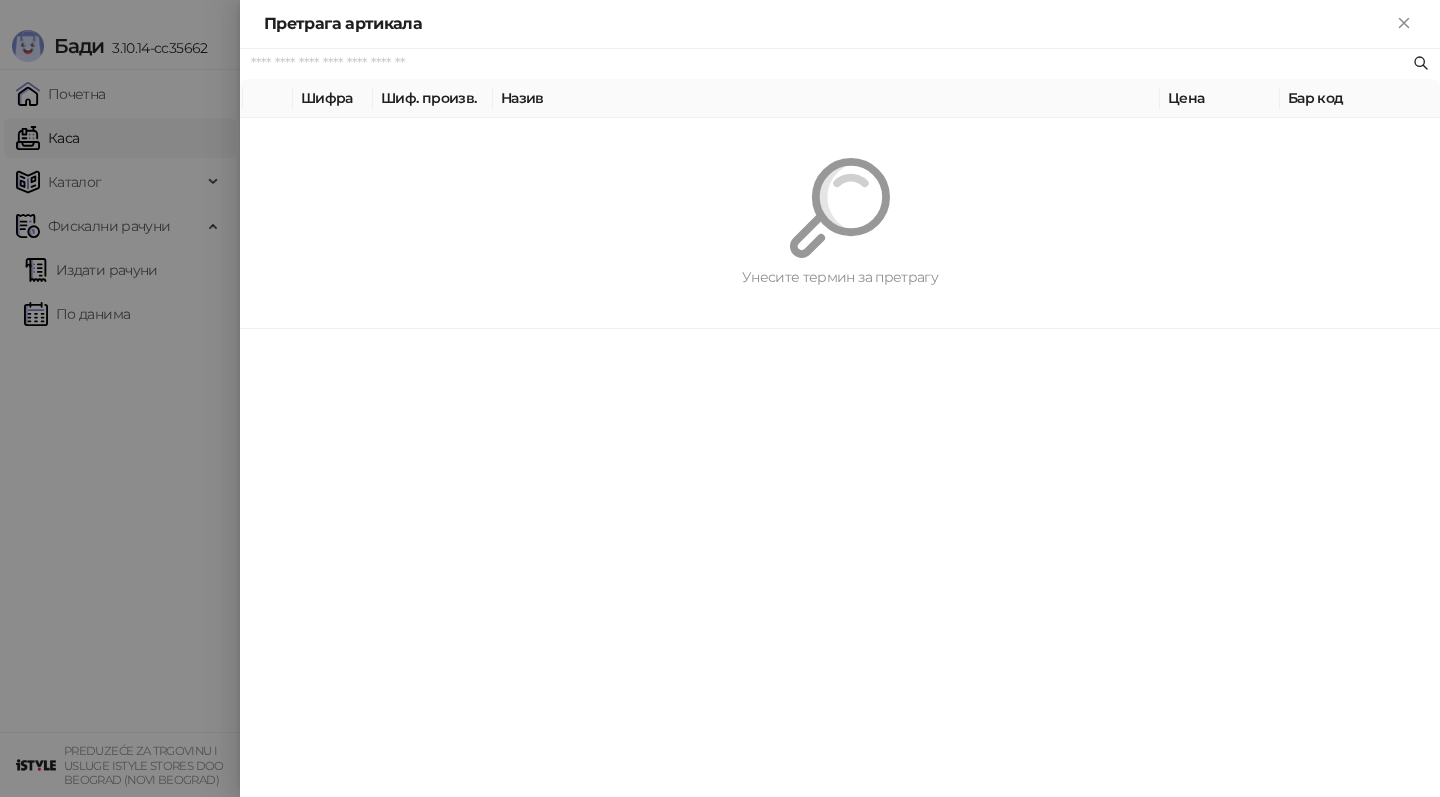 paste on "**********" 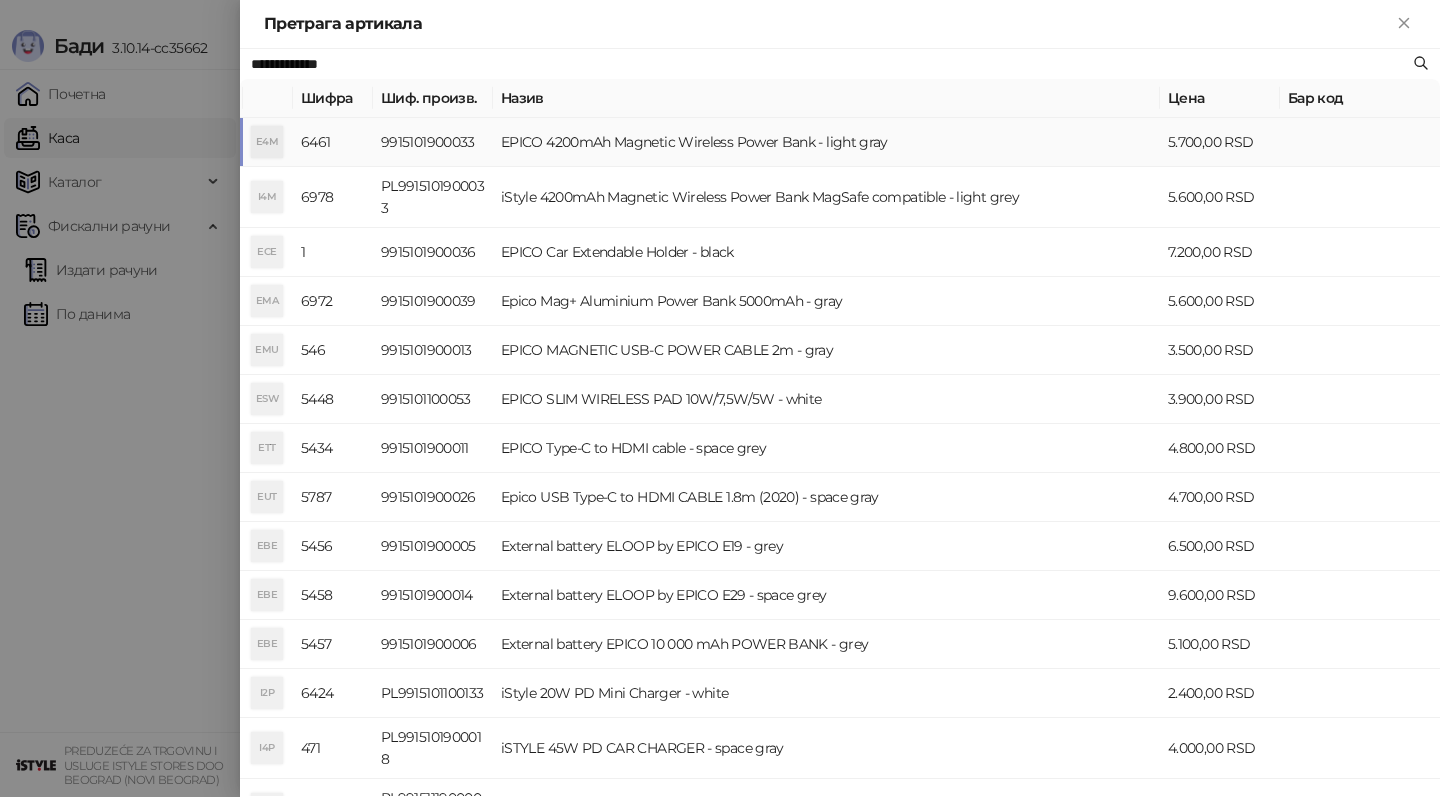 click on "EPICO 4200mAh Magnetic Wireless Power Bank - light gray" at bounding box center [826, 142] 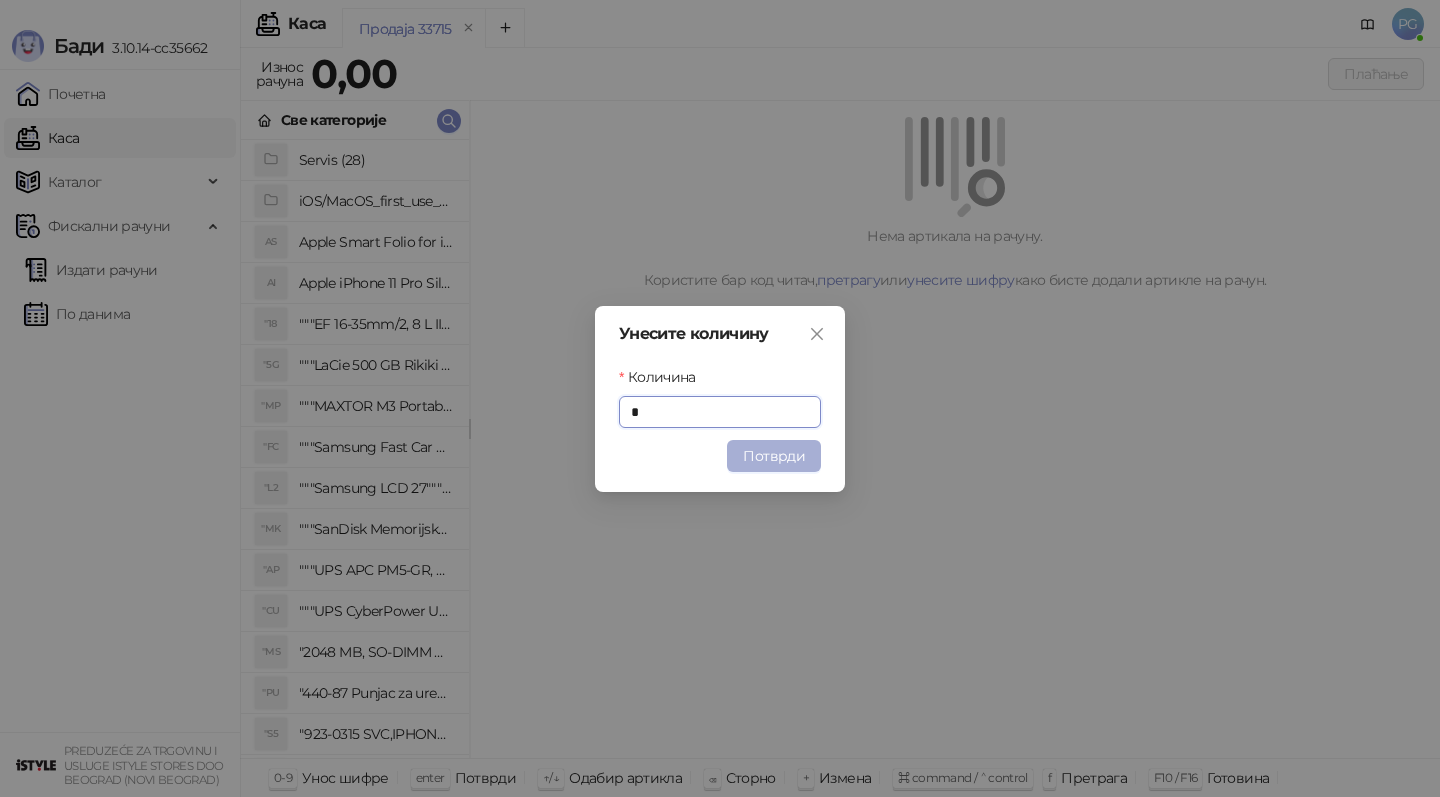 click on "Потврди" at bounding box center (774, 456) 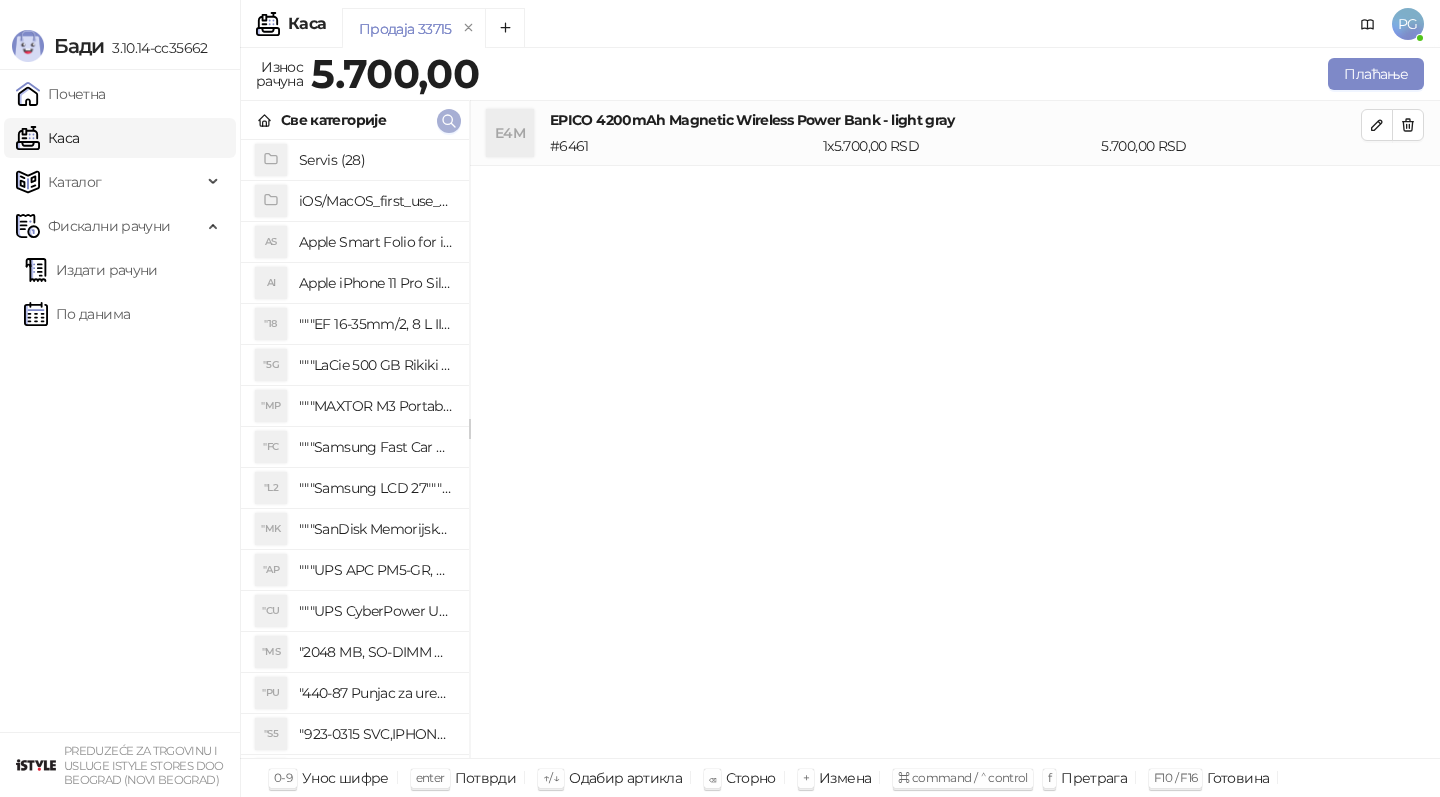 click at bounding box center [449, 121] 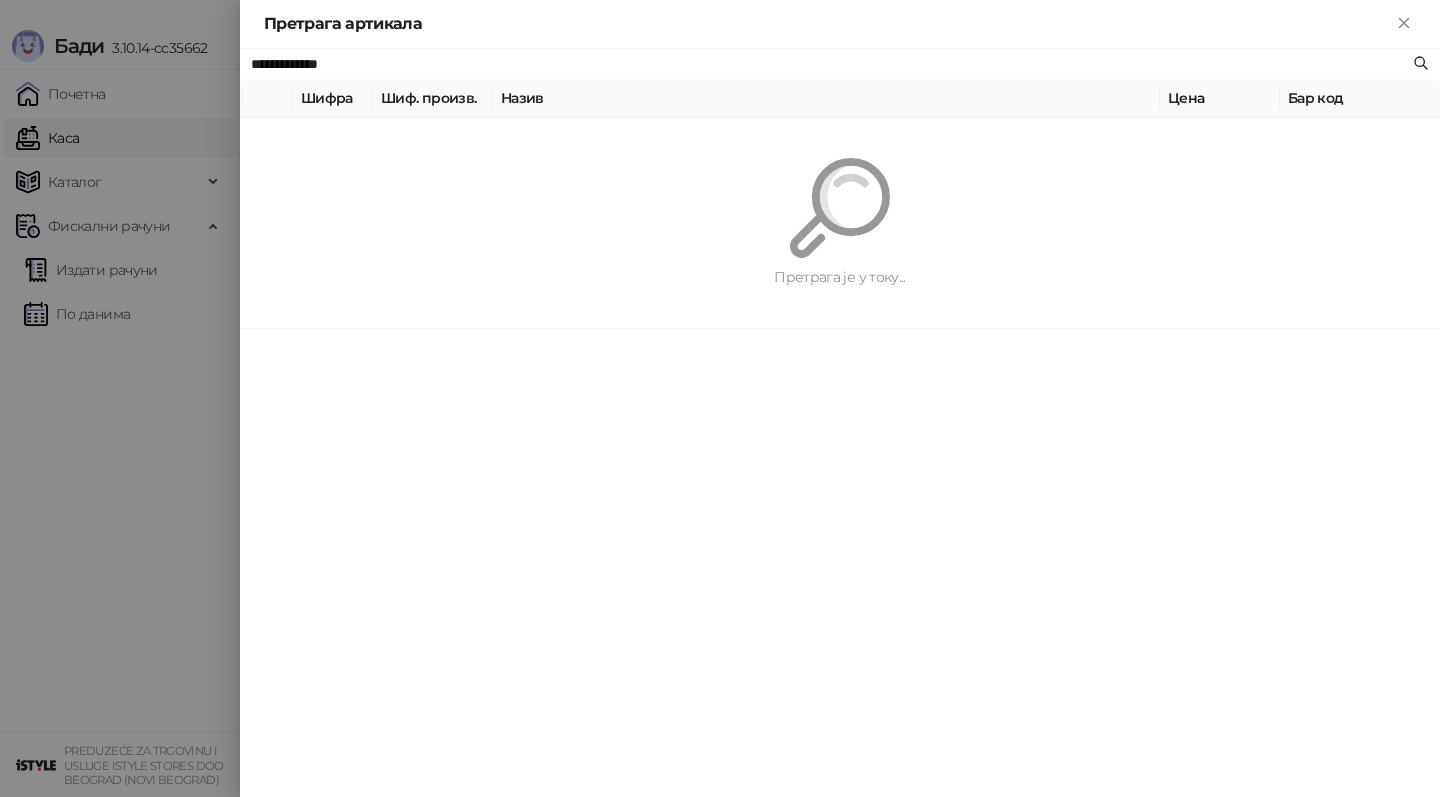 paste 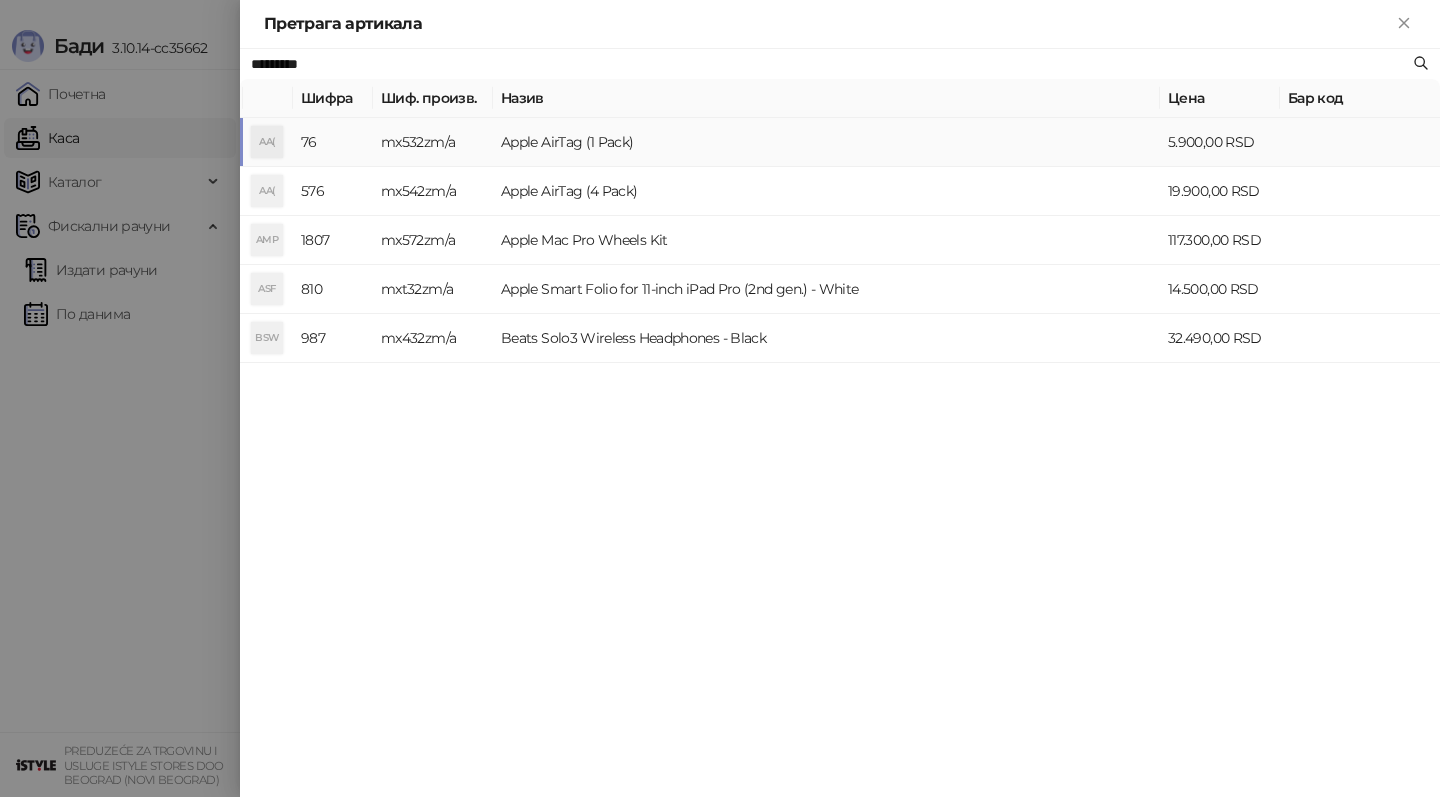 type on "*********" 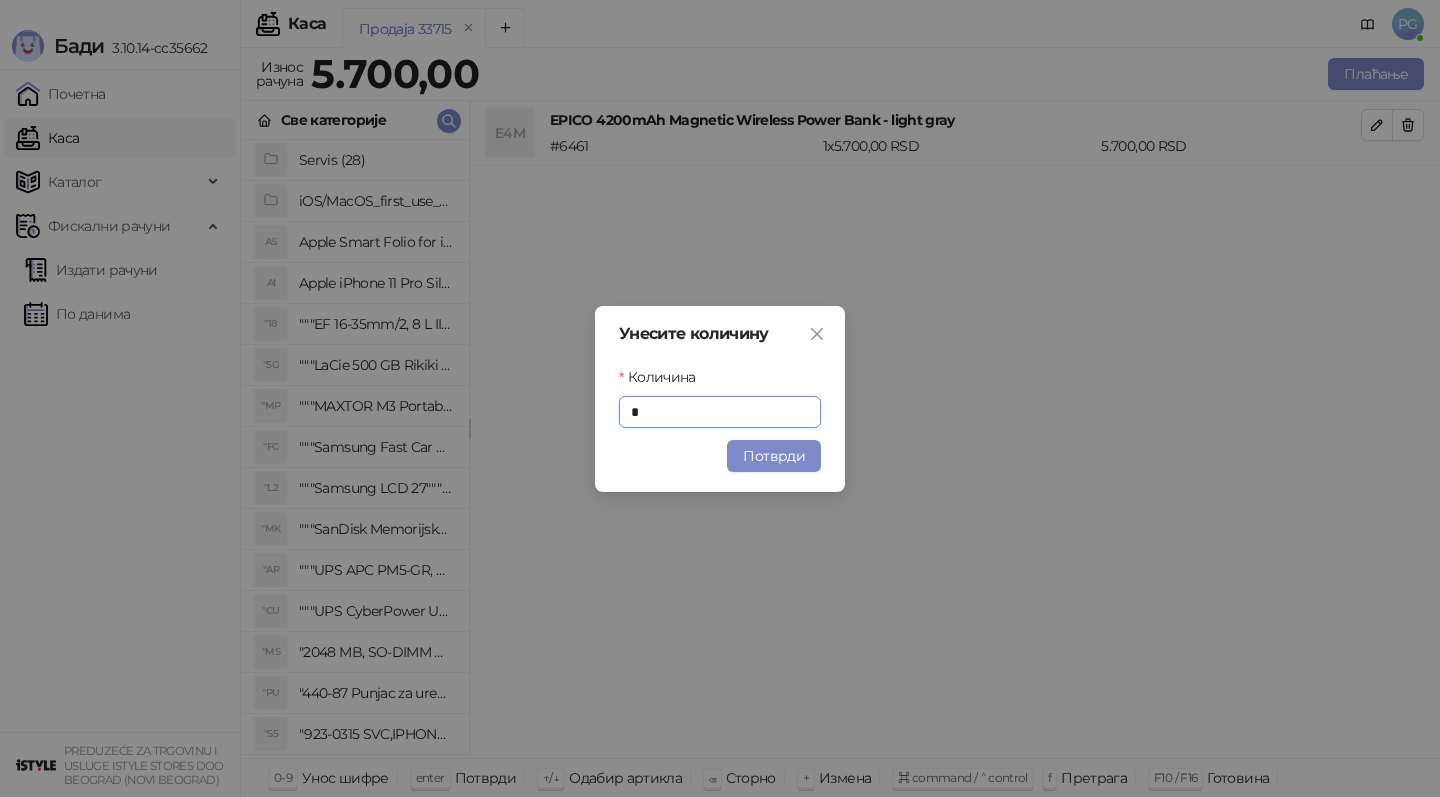 click on "Потврди" at bounding box center (774, 456) 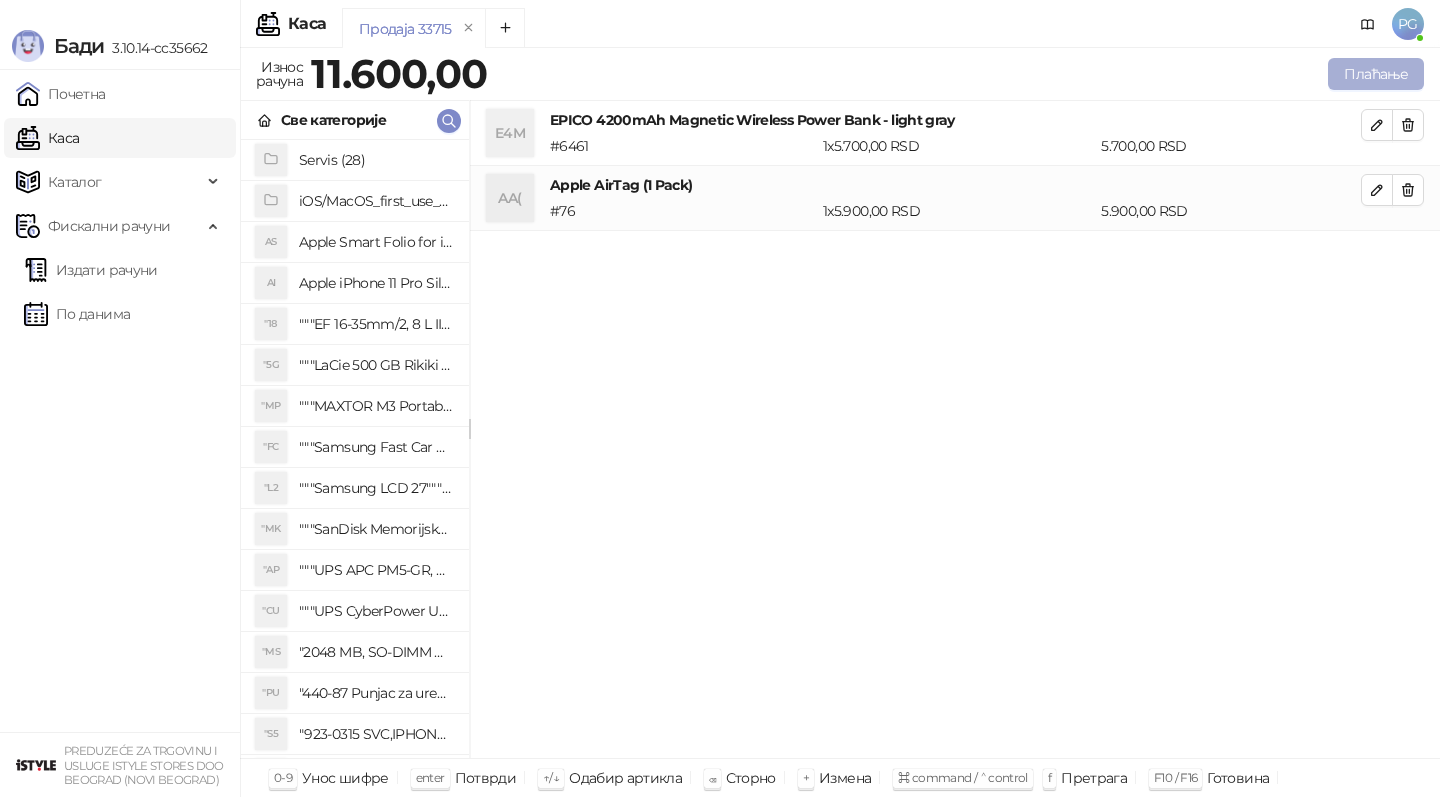 click on "Плаћање" at bounding box center [1376, 74] 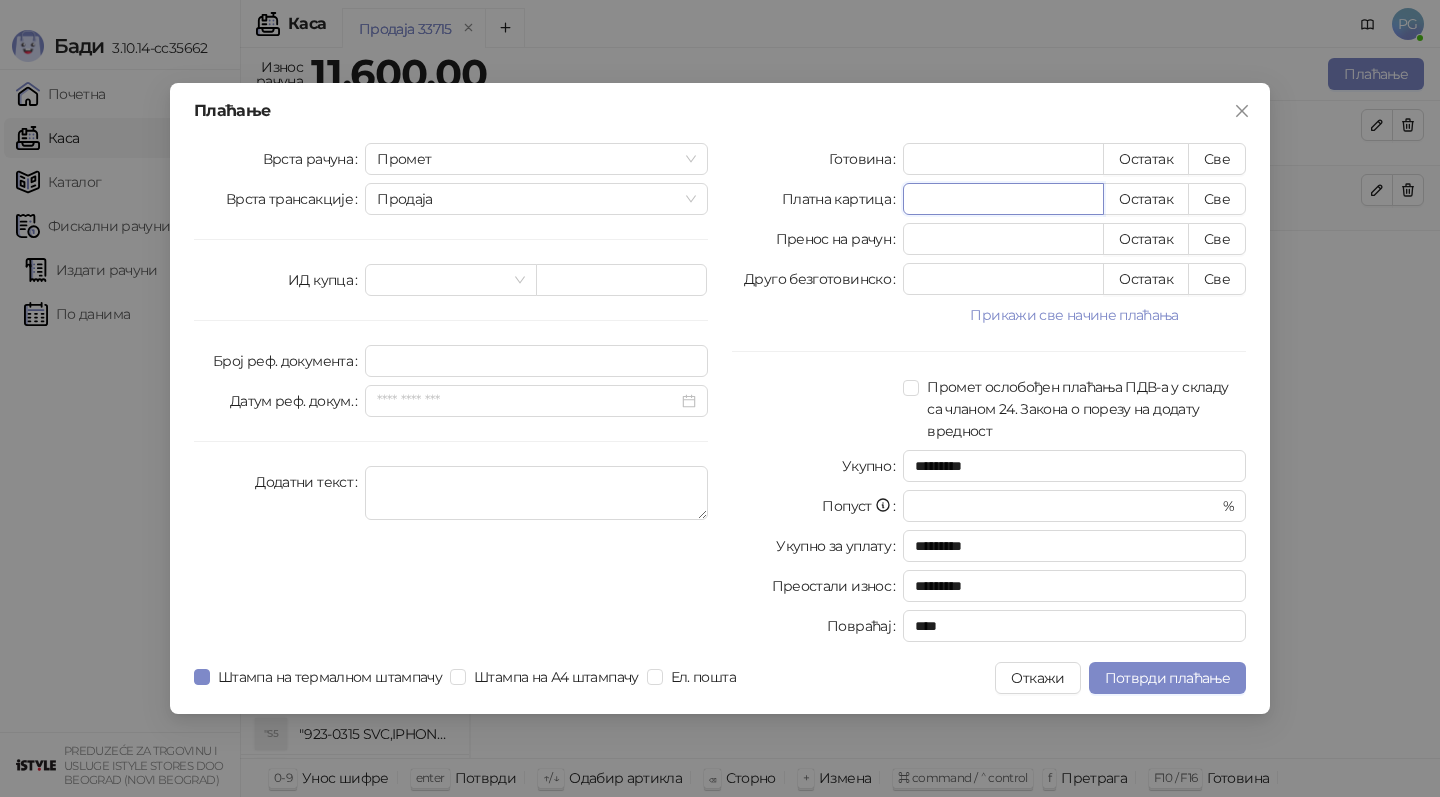 click on "*" at bounding box center (1003, 199) 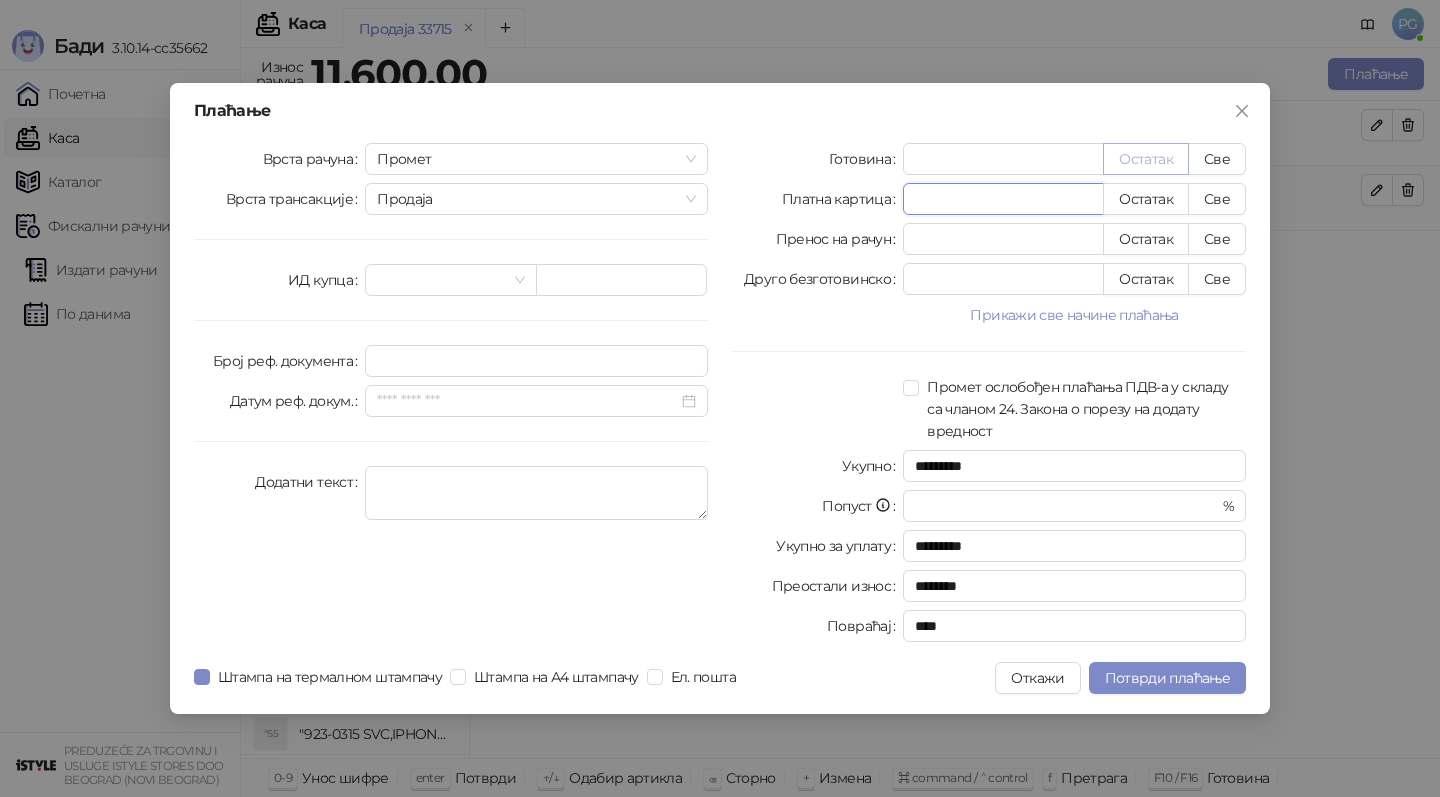 type on "****" 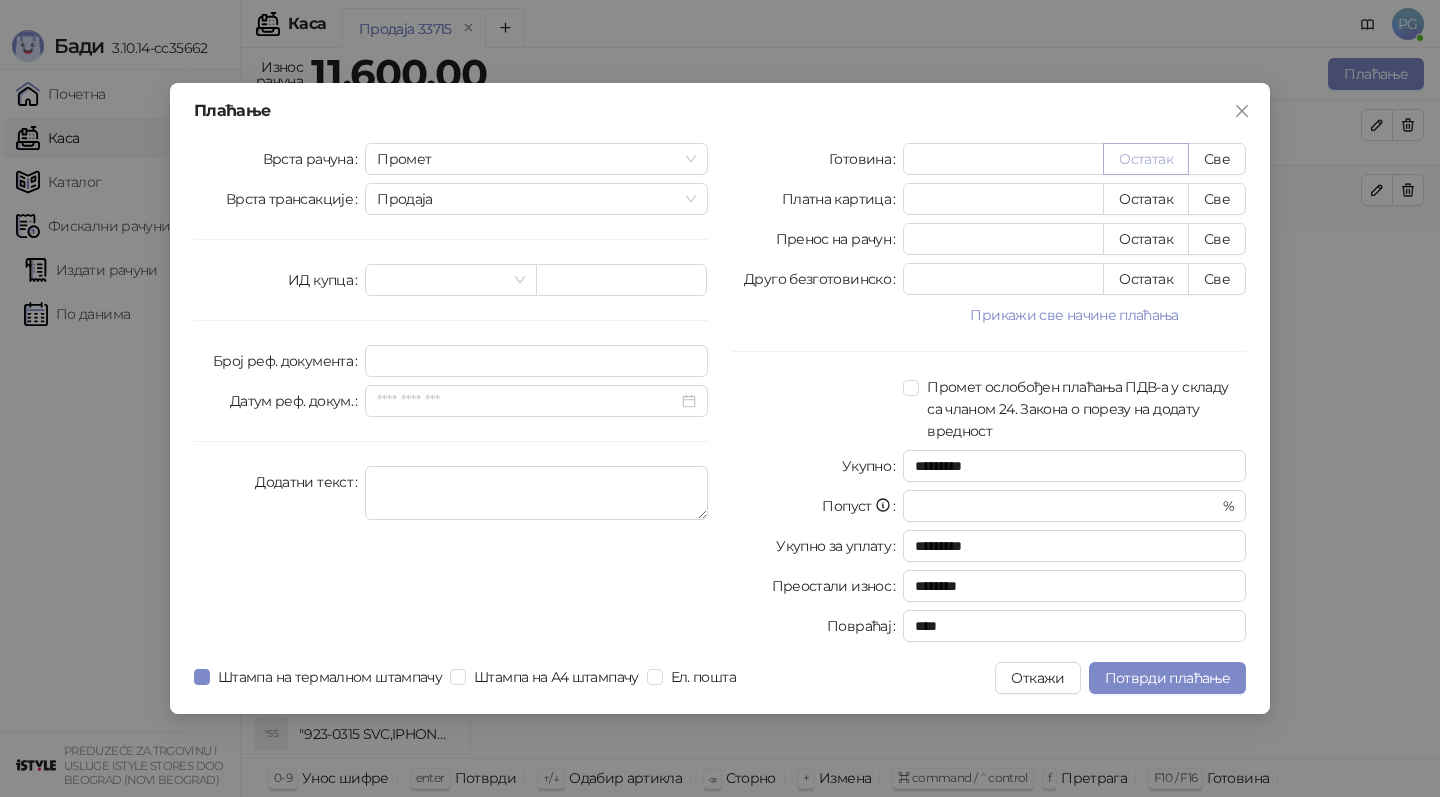click on "Остатак" at bounding box center [1146, 159] 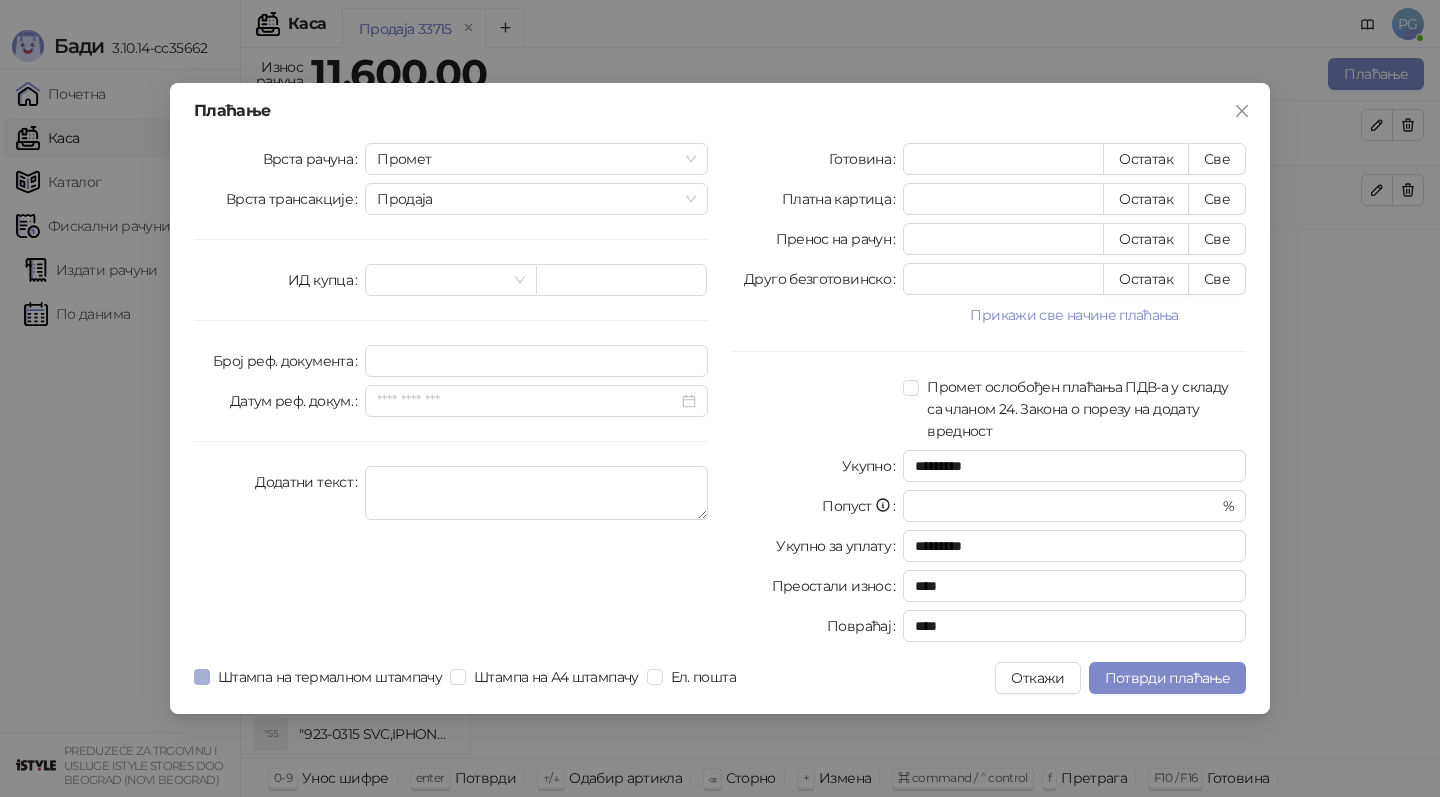 click on "Штампа на термалном штампачу" at bounding box center [330, 677] 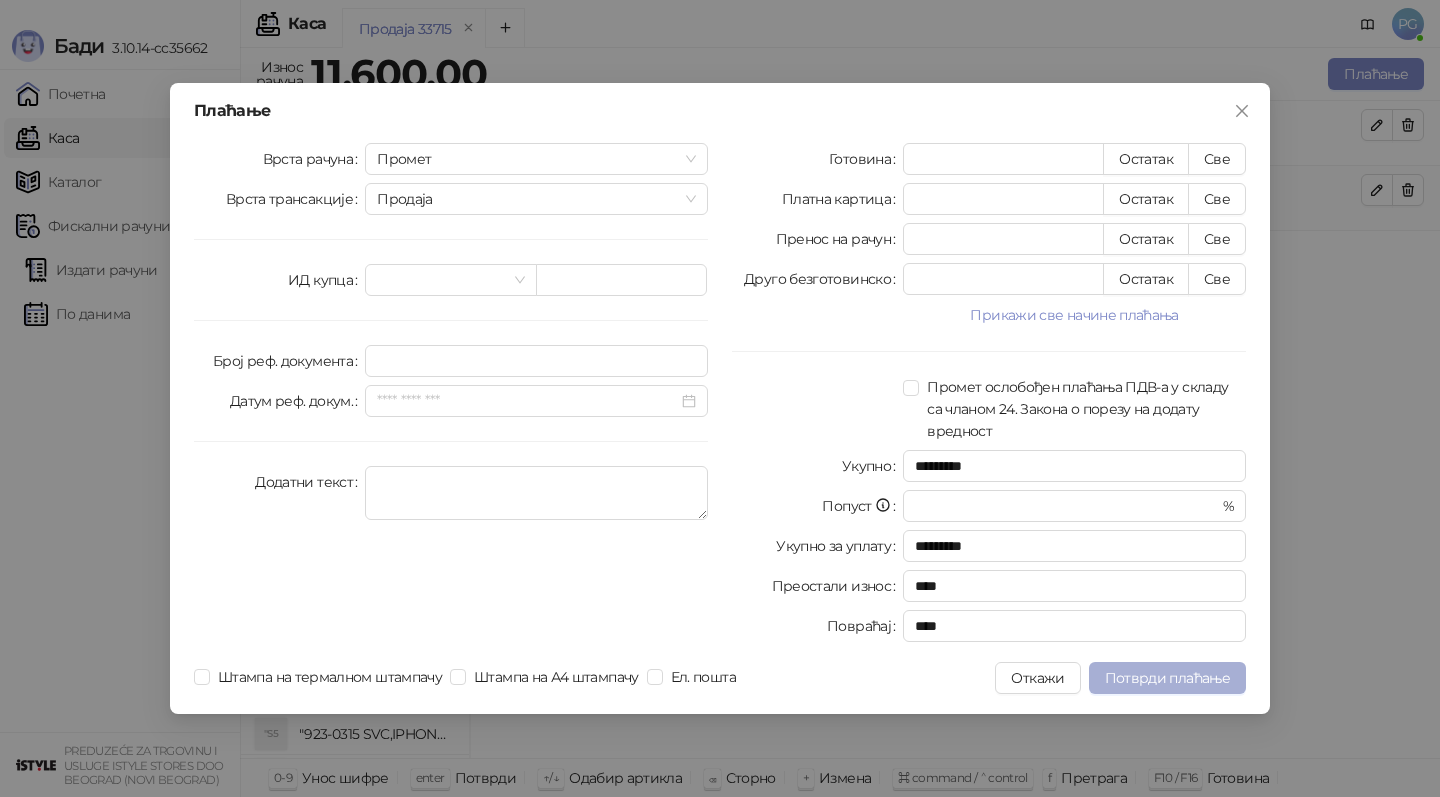 click on "Потврди плаћање" at bounding box center [1167, 678] 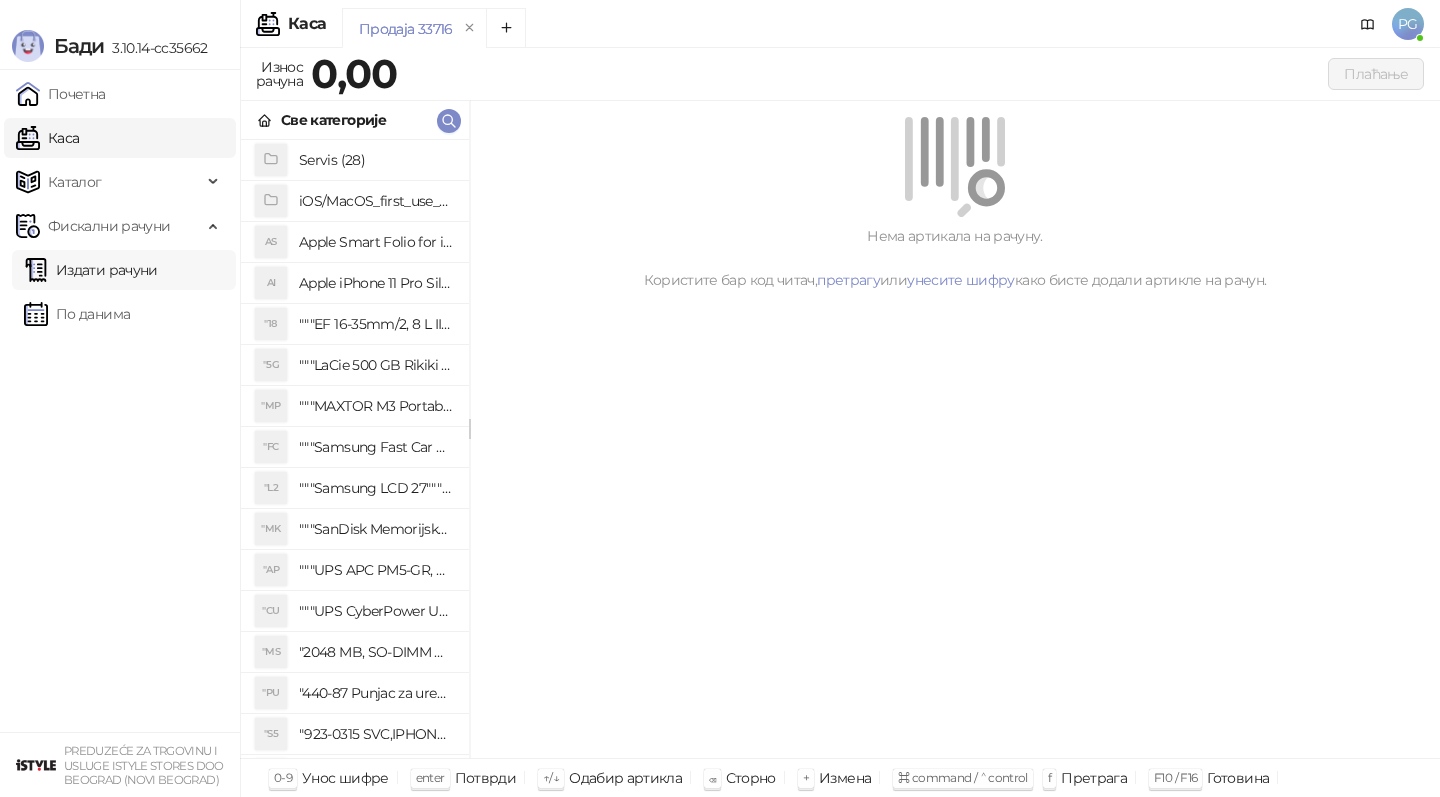 click on "Издати рачуни" at bounding box center (91, 270) 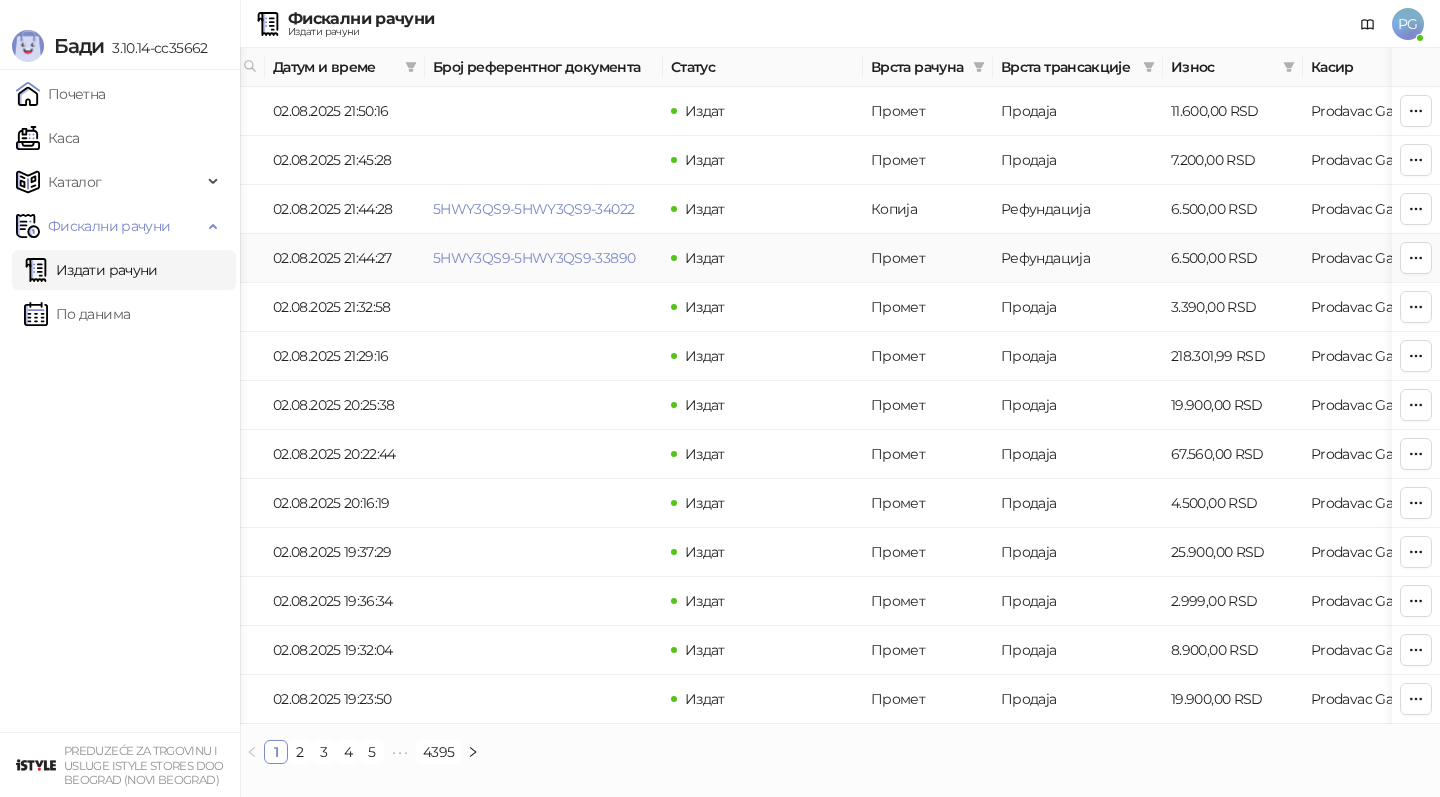 scroll, scrollTop: 0, scrollLeft: 0, axis: both 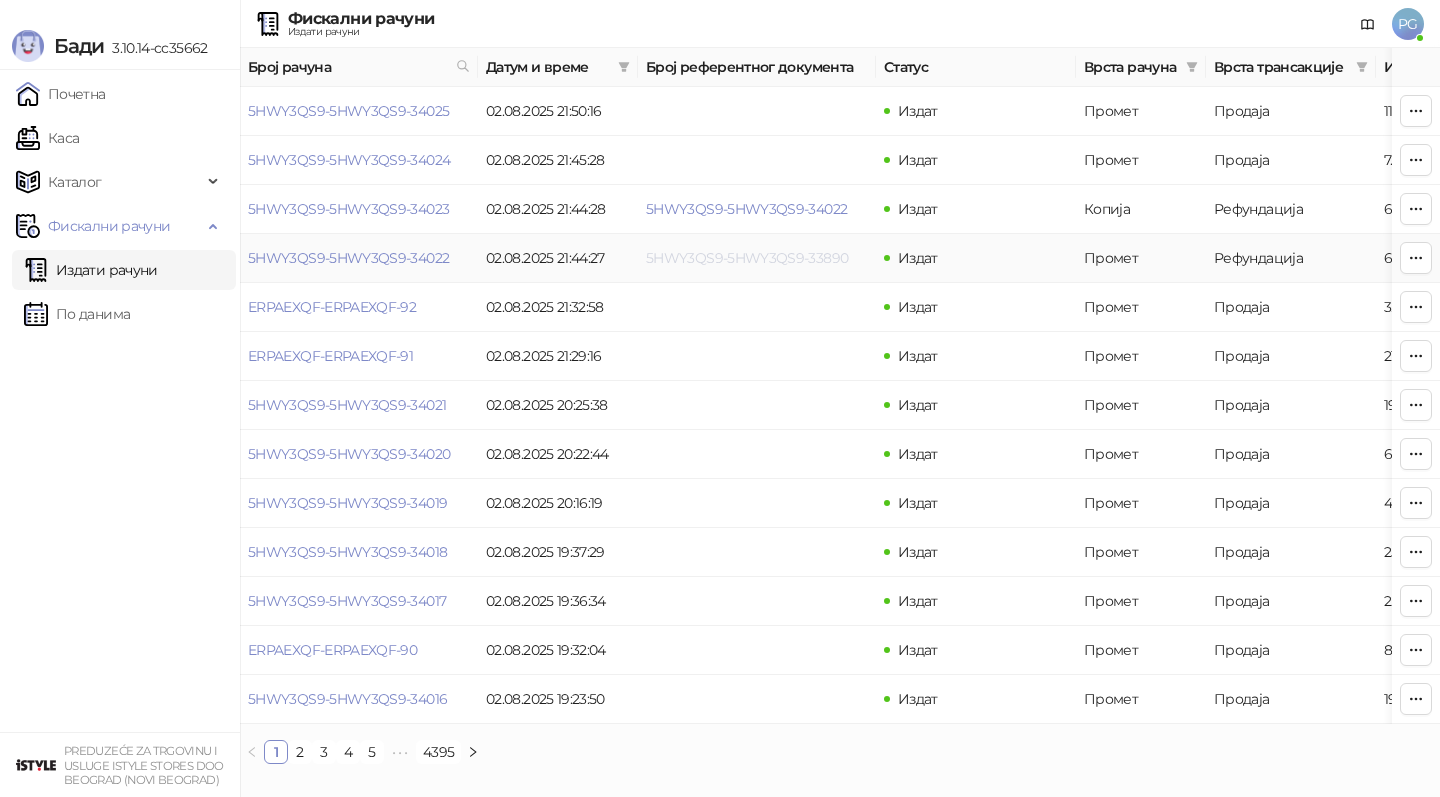 click on "5HWY3QS9-5HWY3QS9-33890" at bounding box center [747, 258] 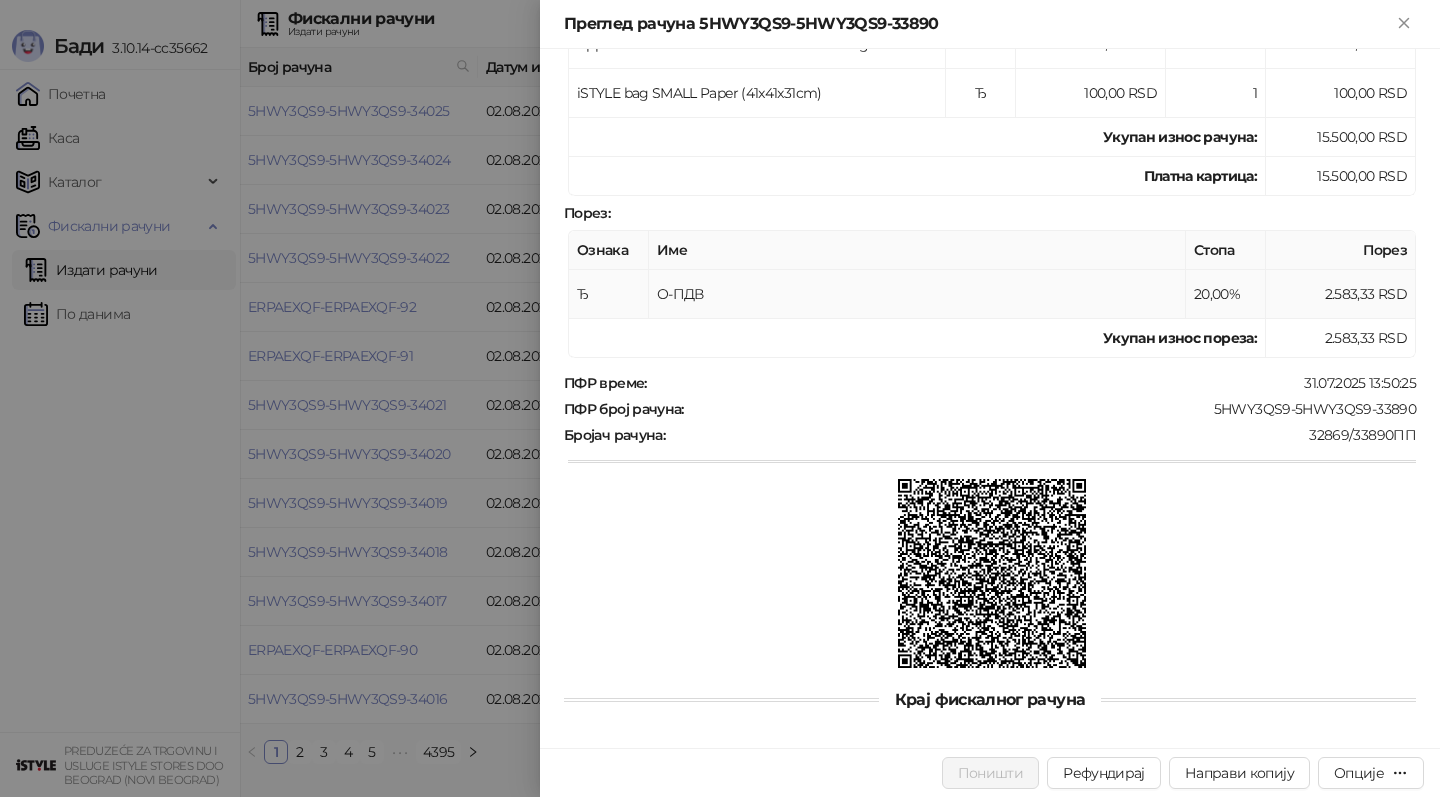 scroll, scrollTop: 419, scrollLeft: 0, axis: vertical 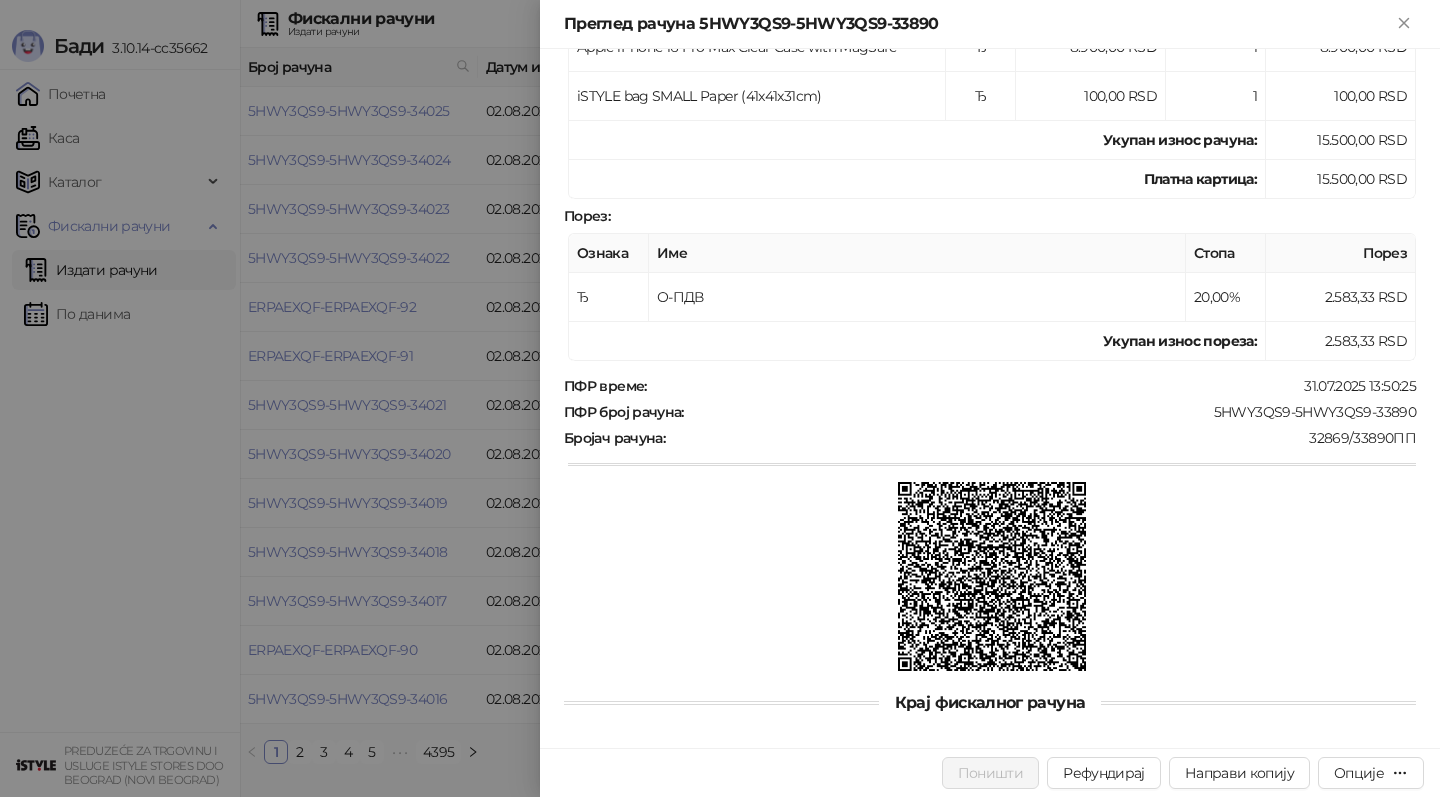 click at bounding box center [720, 398] 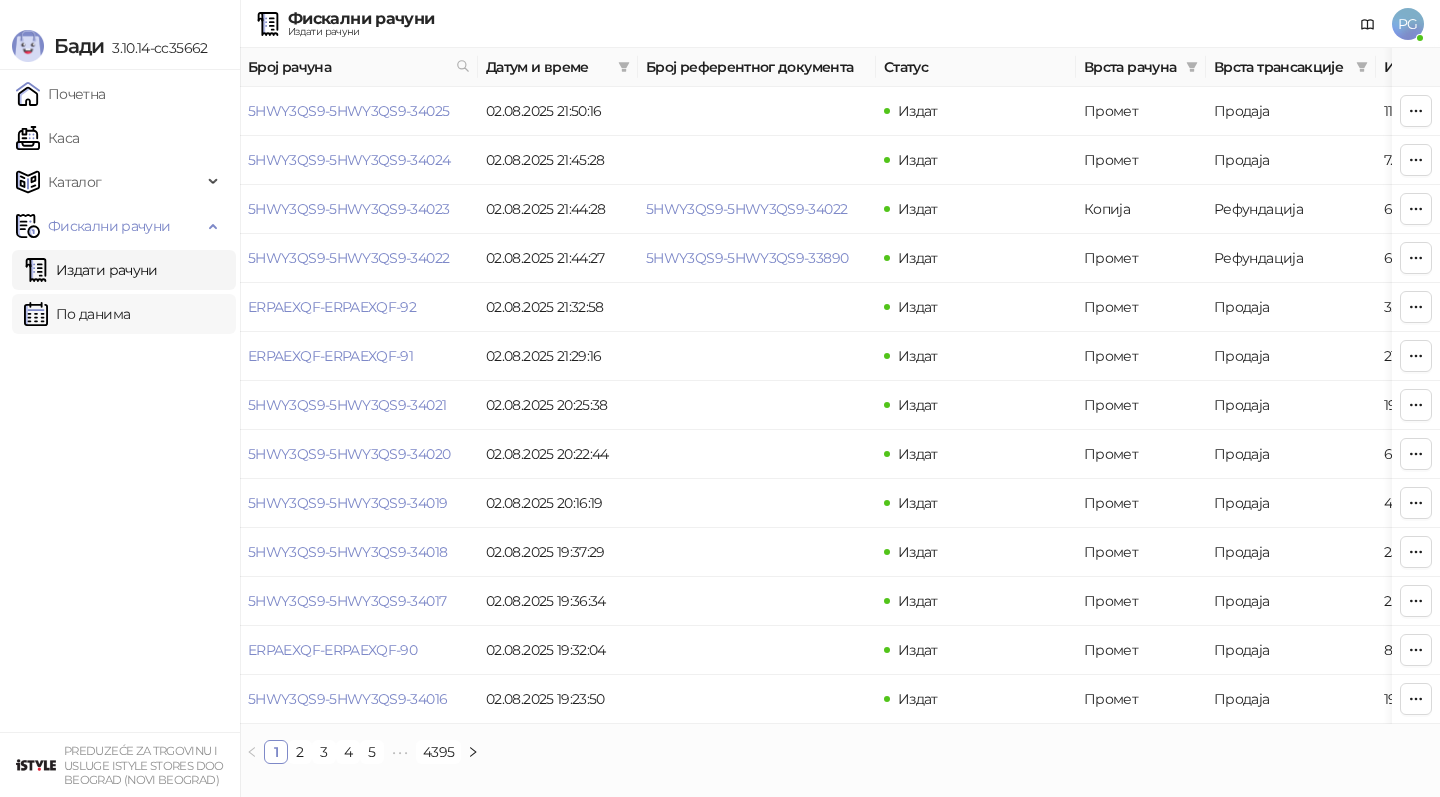 click on "По данима" at bounding box center (77, 314) 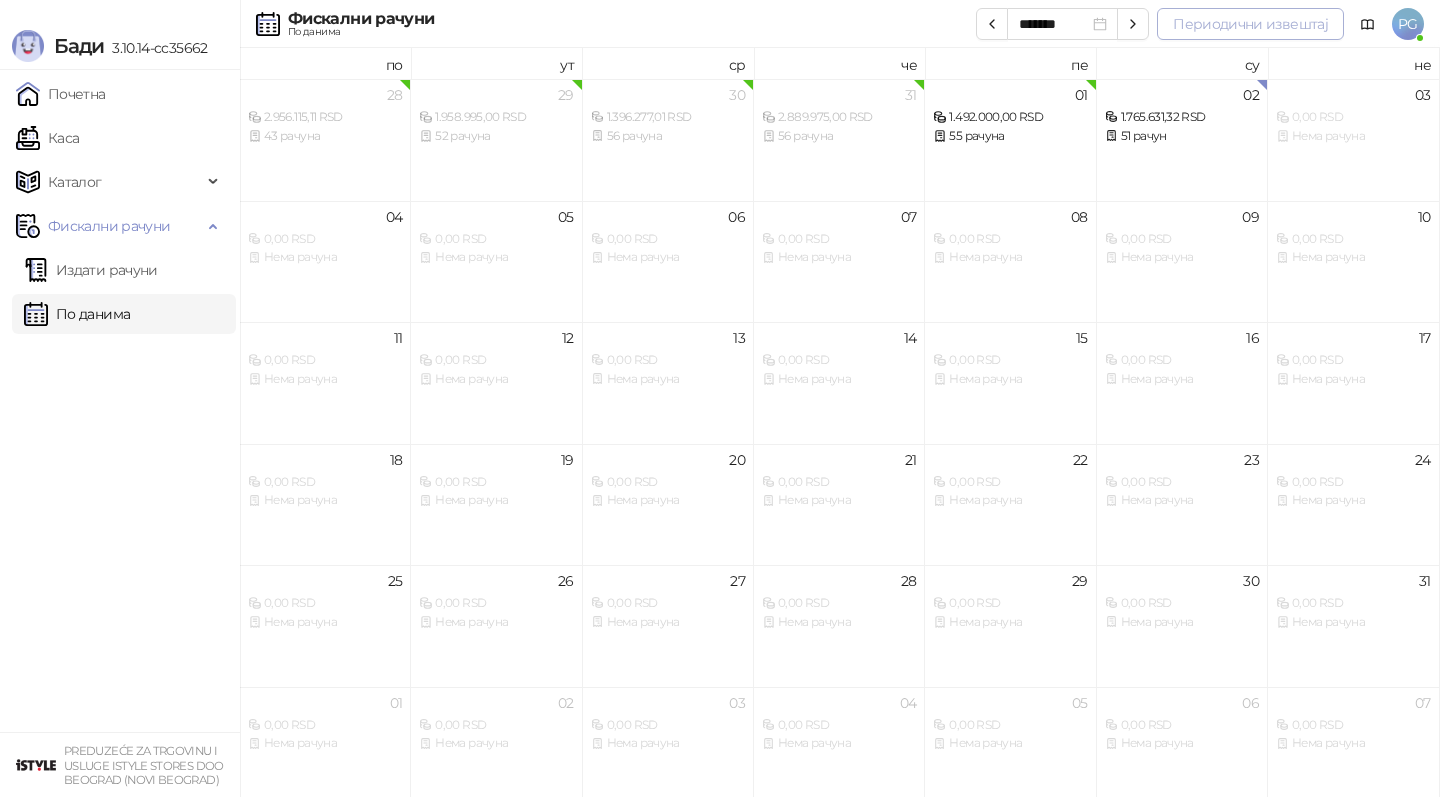 click on "Периодични извештај" at bounding box center [1250, 24] 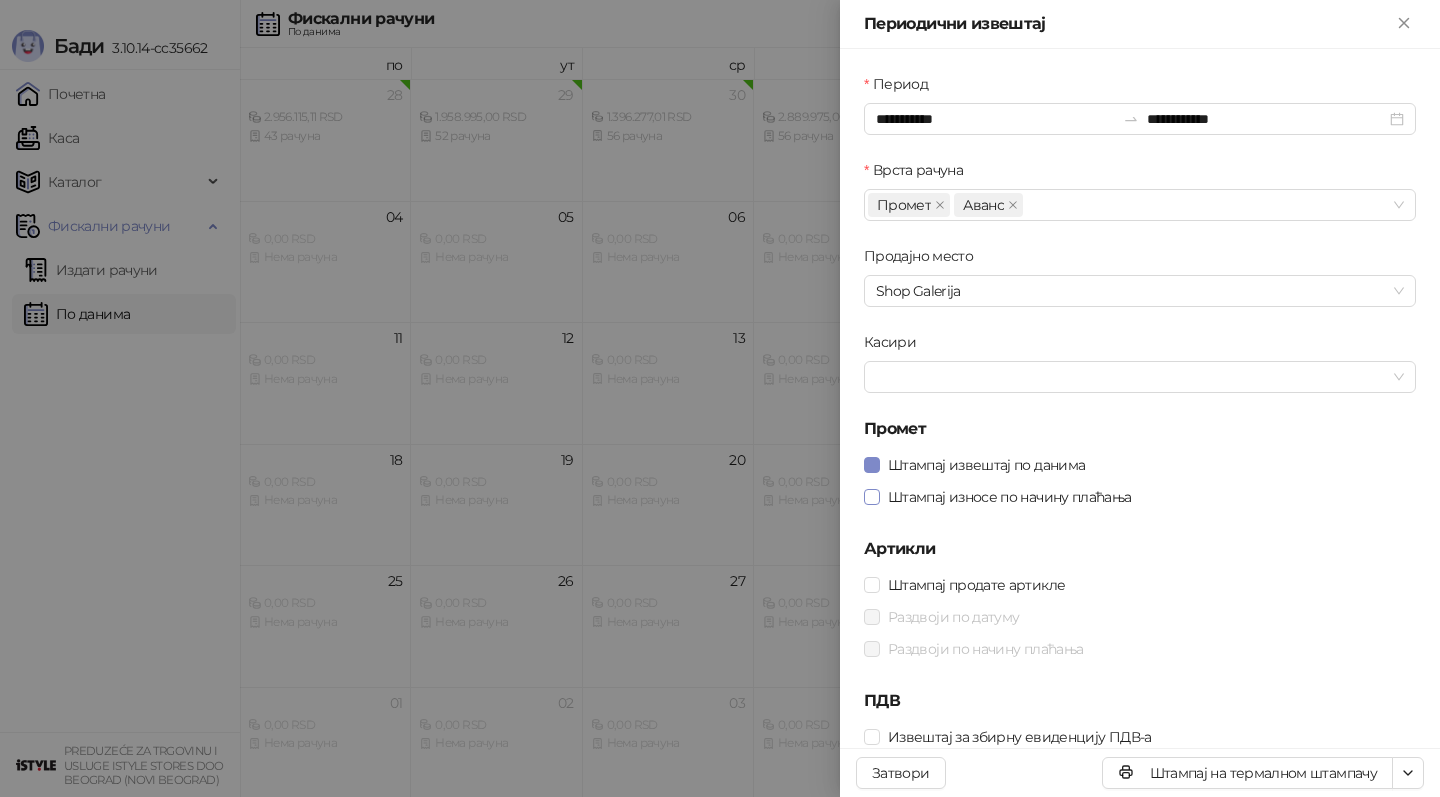 click on "Штампај износе по начину плаћања" at bounding box center [1010, 497] 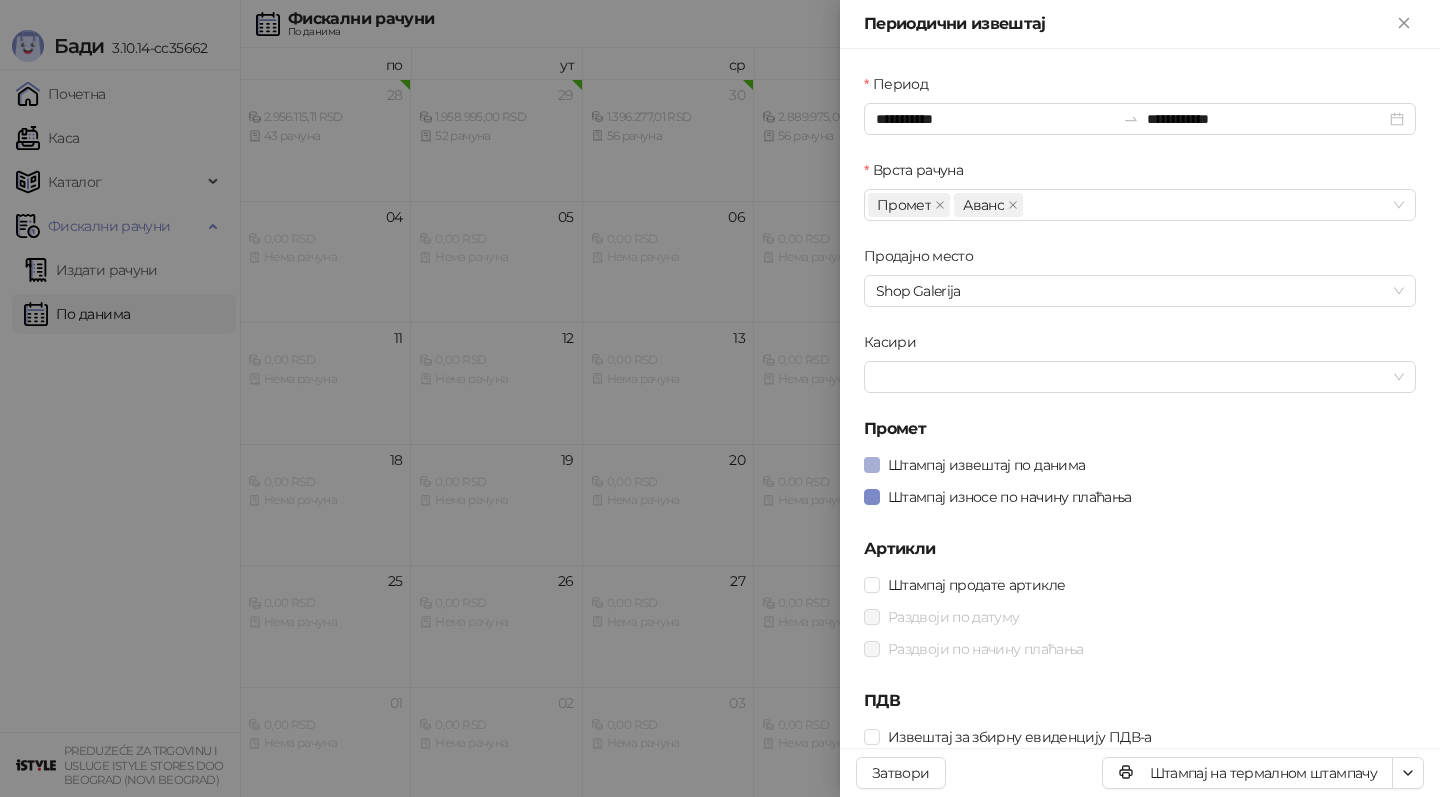 click on "Штампај извештај по данима" at bounding box center (986, 465) 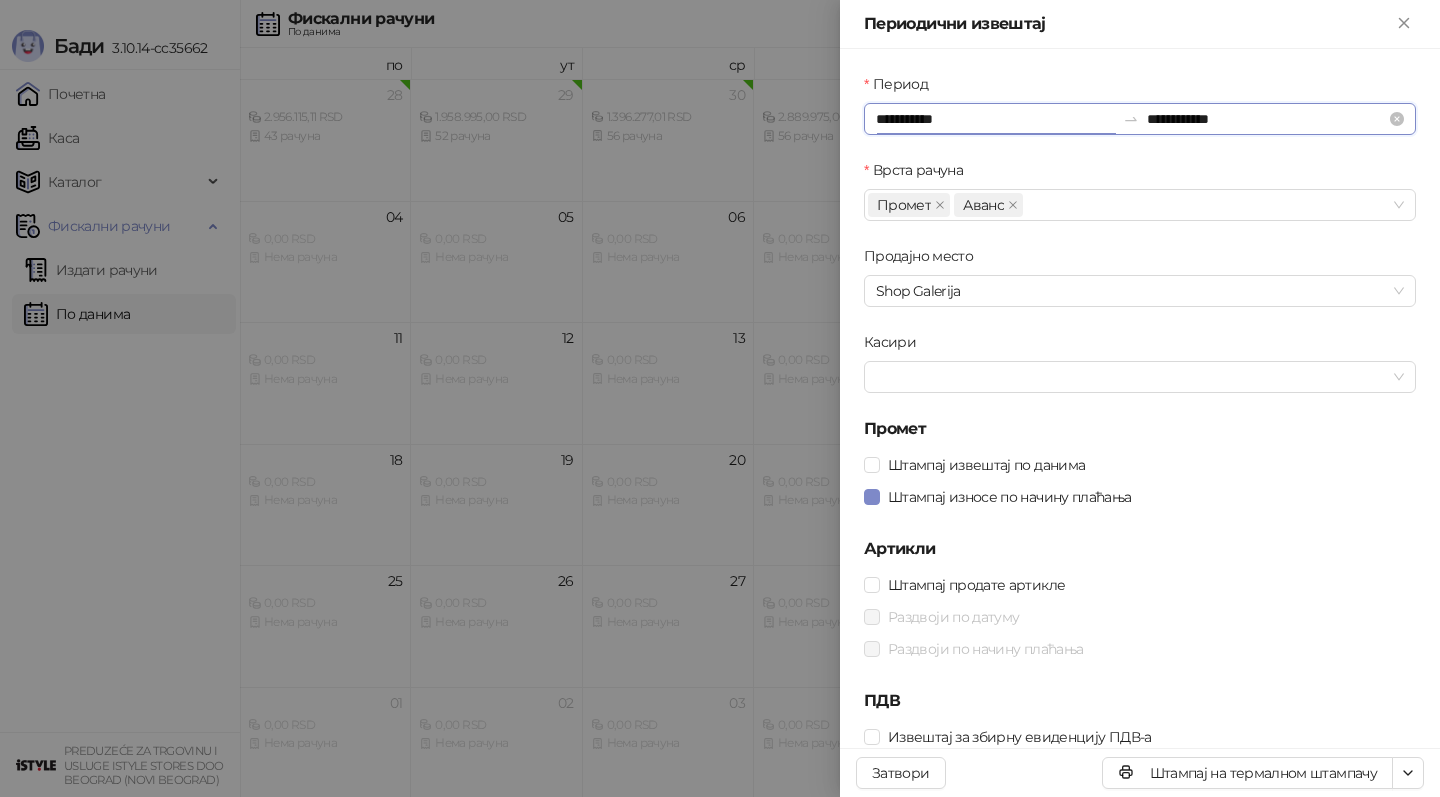click on "**********" at bounding box center [995, 119] 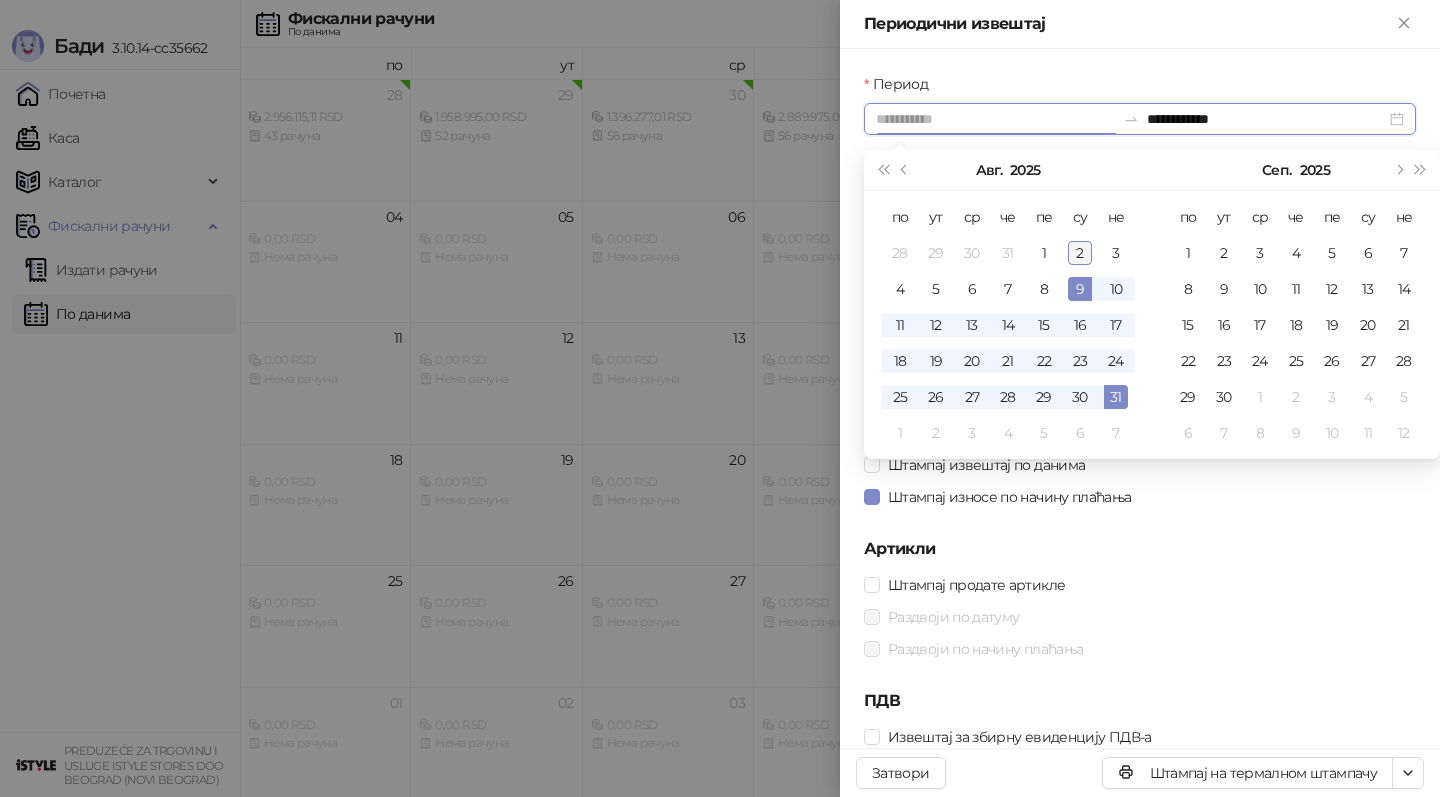 type on "**********" 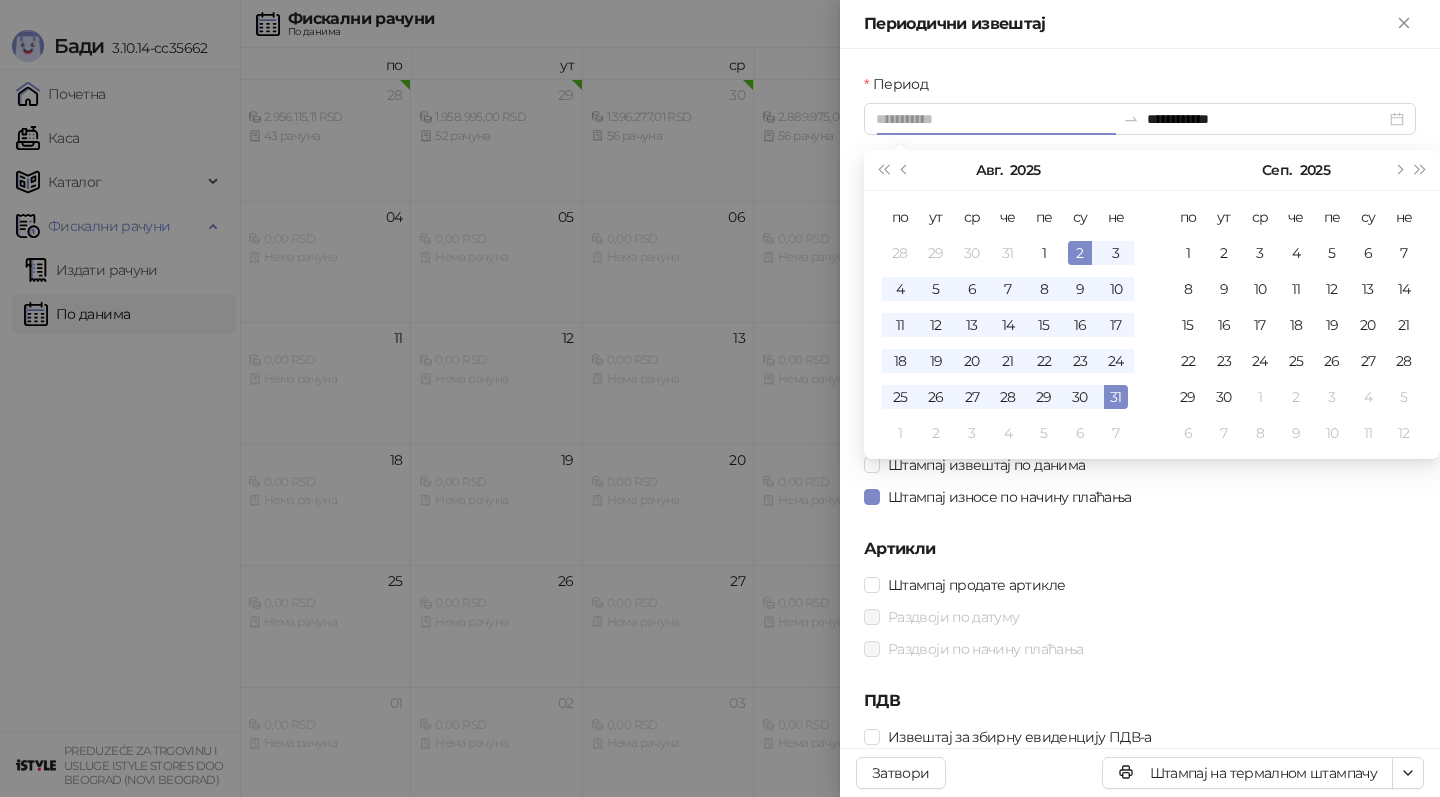 click on "2" at bounding box center (1080, 253) 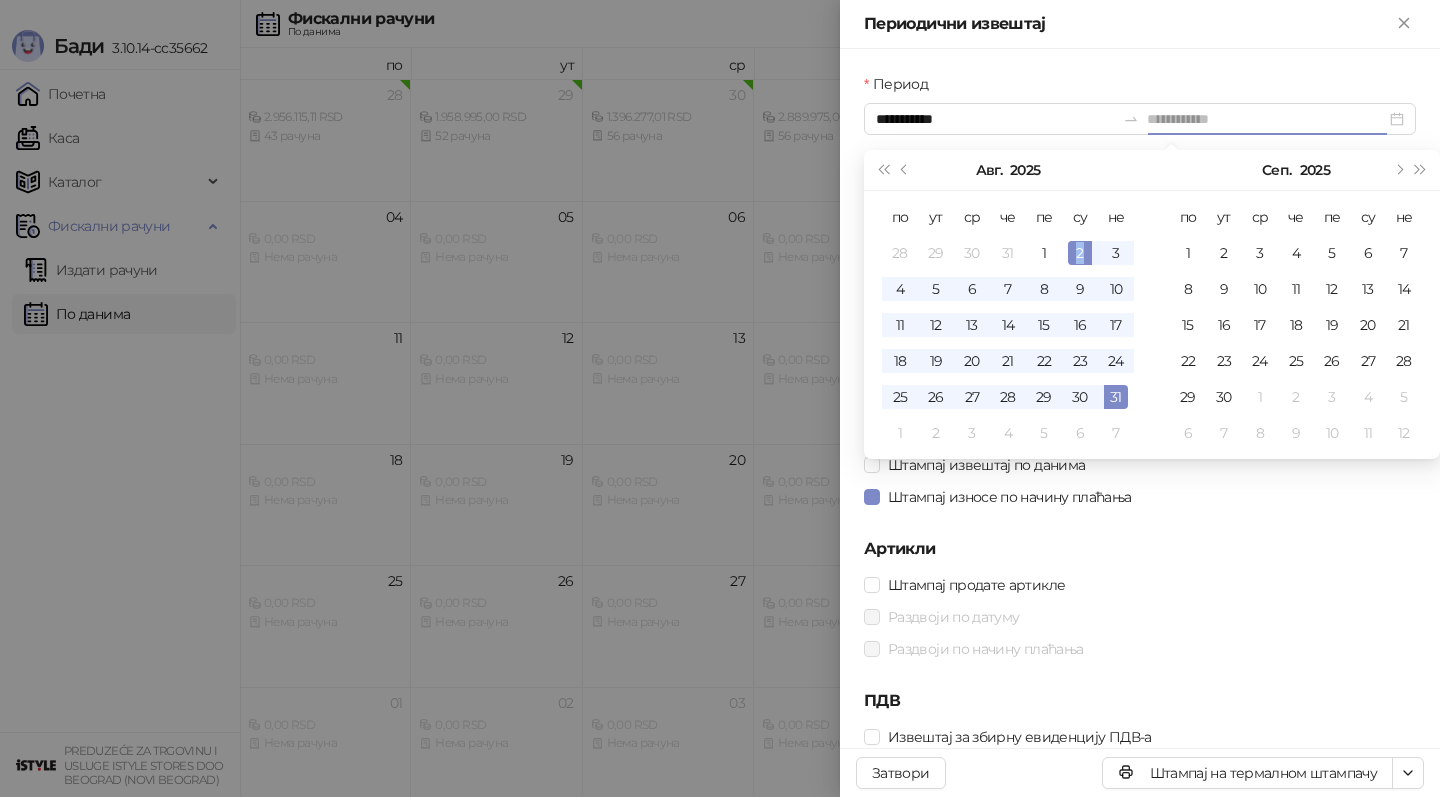 click on "2" at bounding box center [1080, 253] 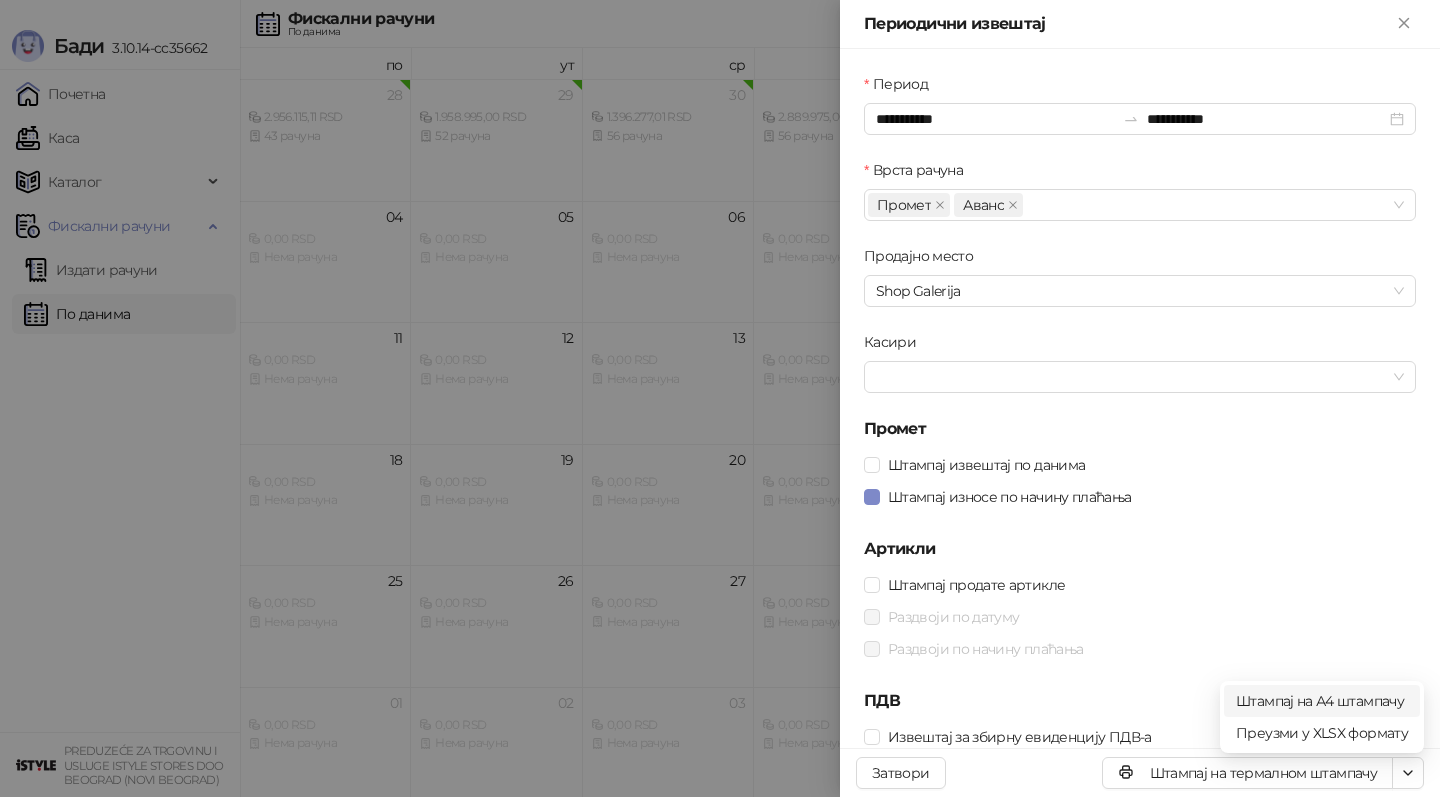 click on "Штампај на А4 штампачу" at bounding box center [1322, 701] 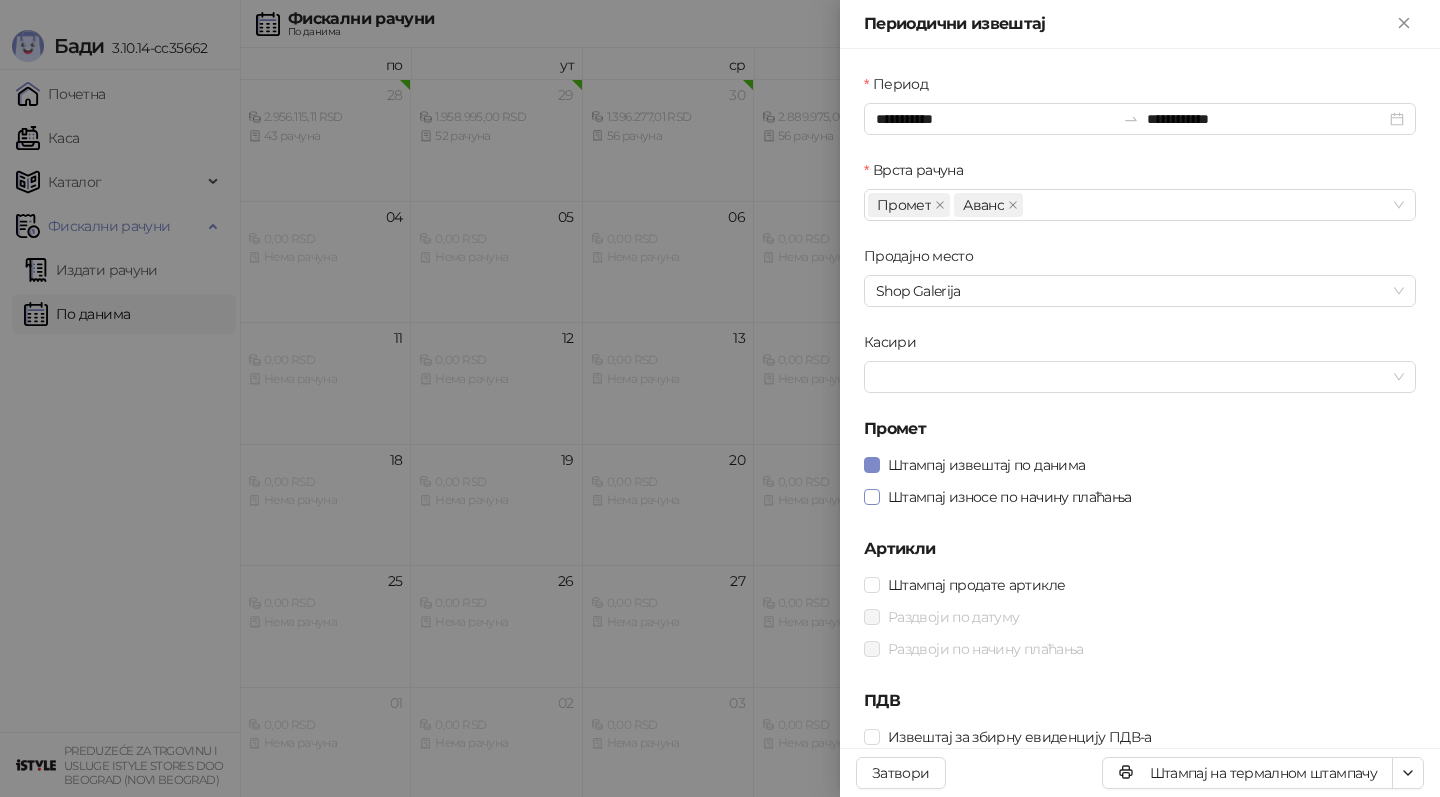 click on "Штампај износе по начину плаћања" at bounding box center (1010, 497) 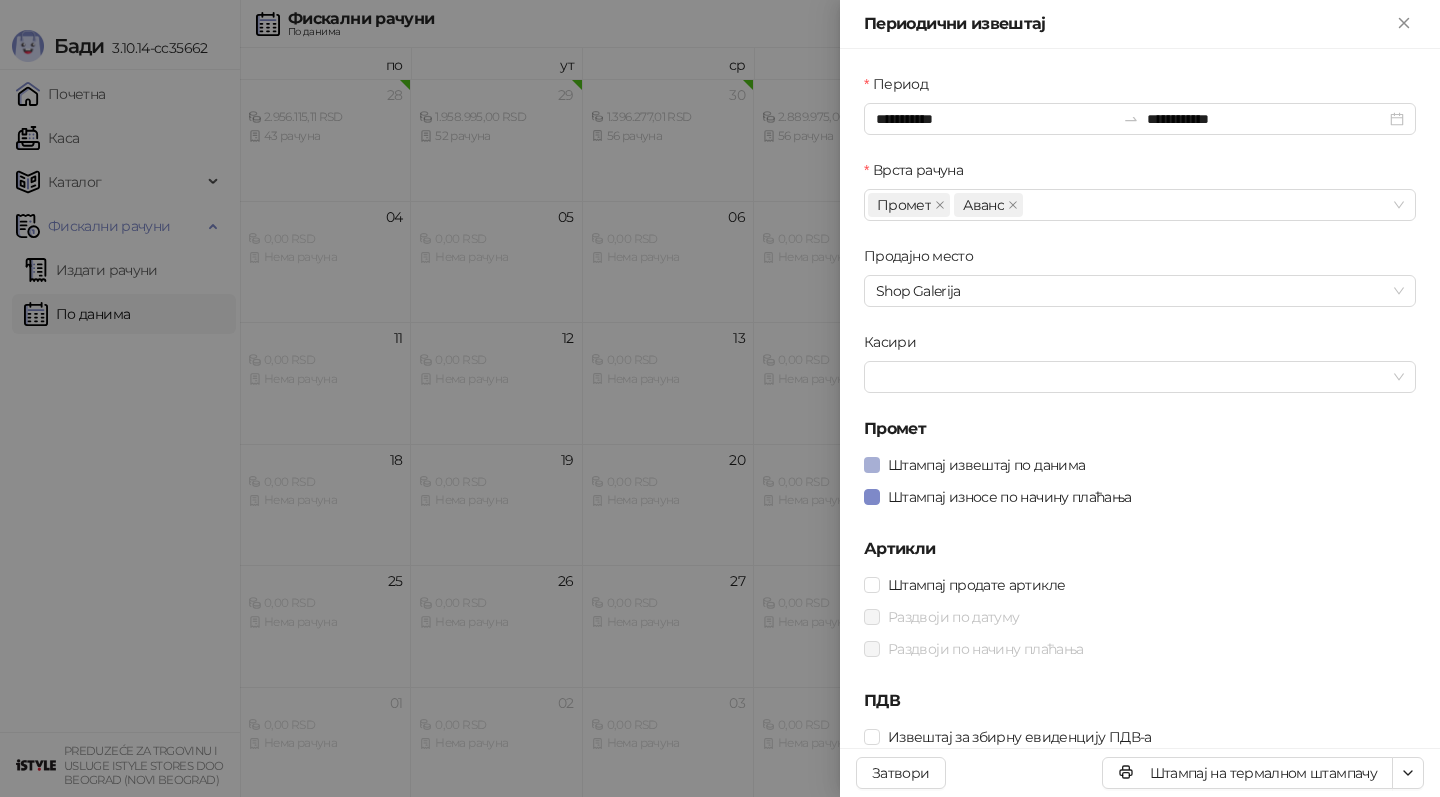click on "Штампај извештај по данима" at bounding box center (986, 465) 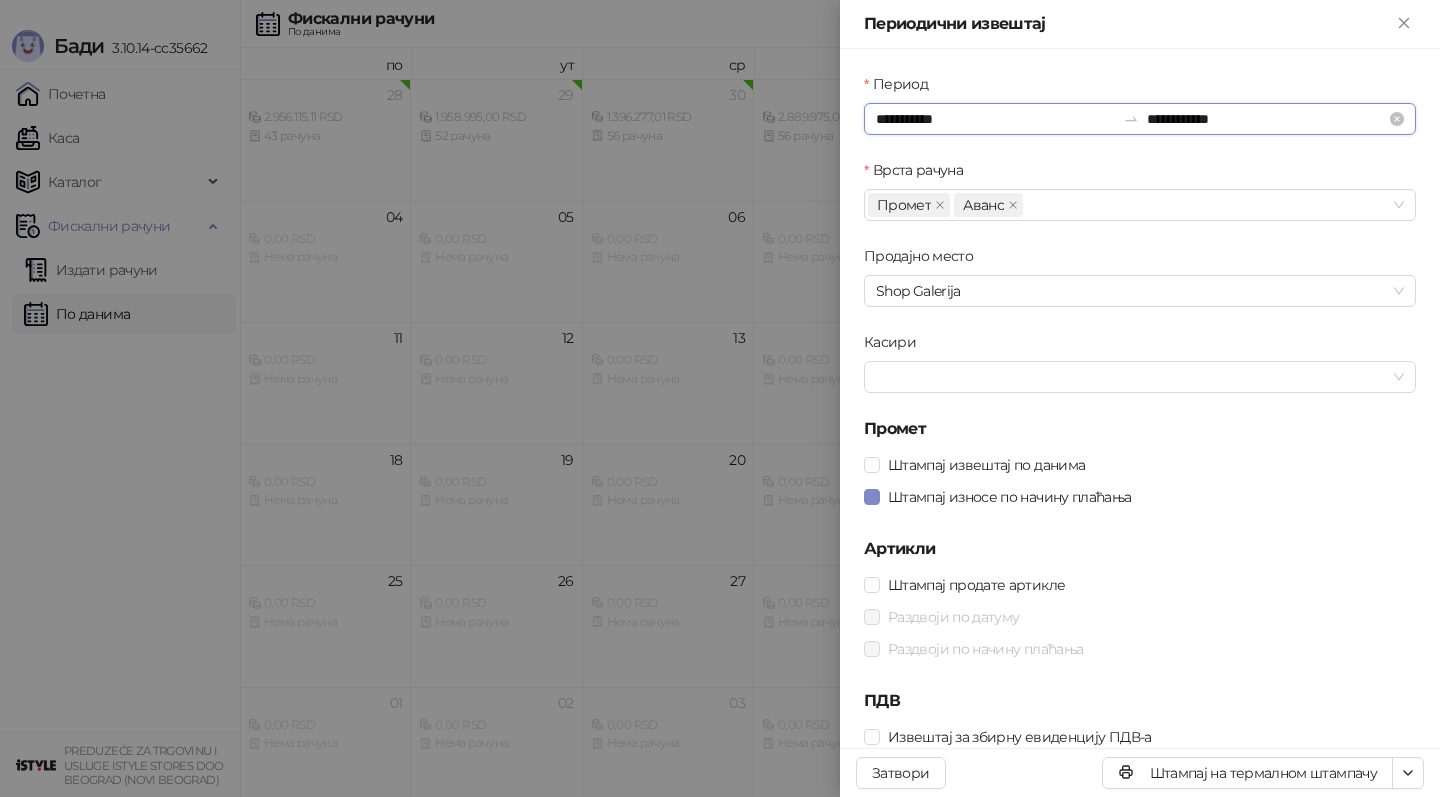 click on "**********" at bounding box center (995, 119) 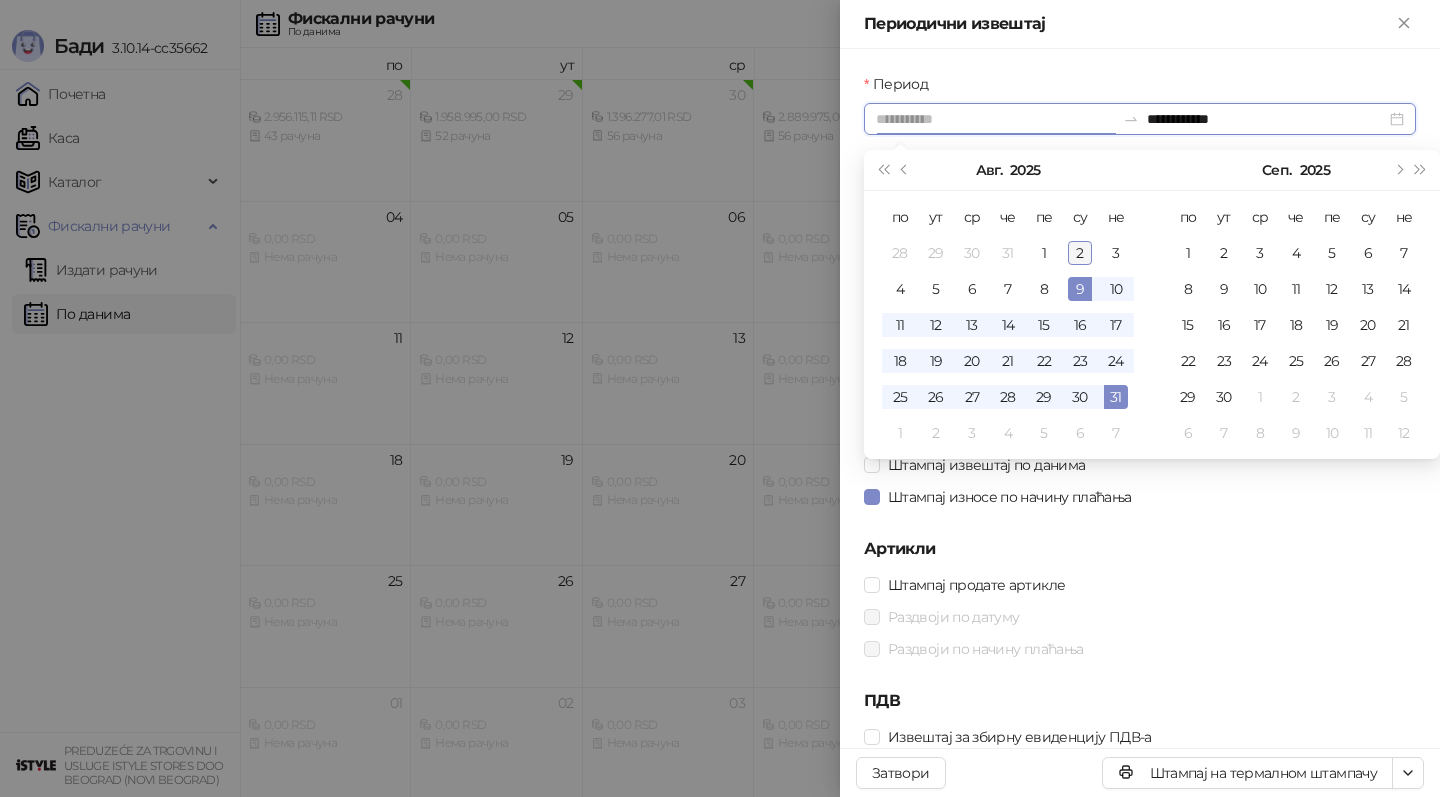 type on "**********" 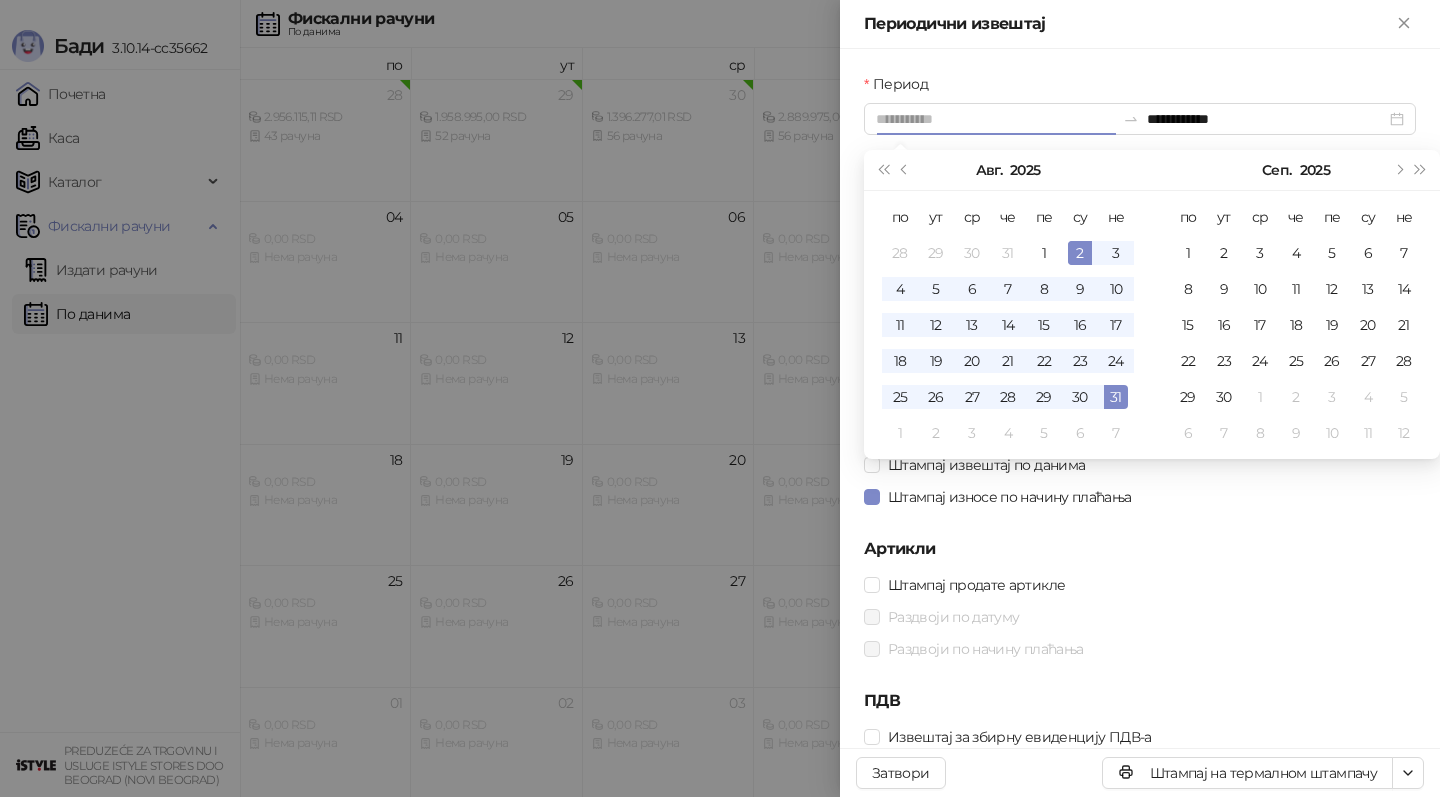 click on "2" at bounding box center [1080, 253] 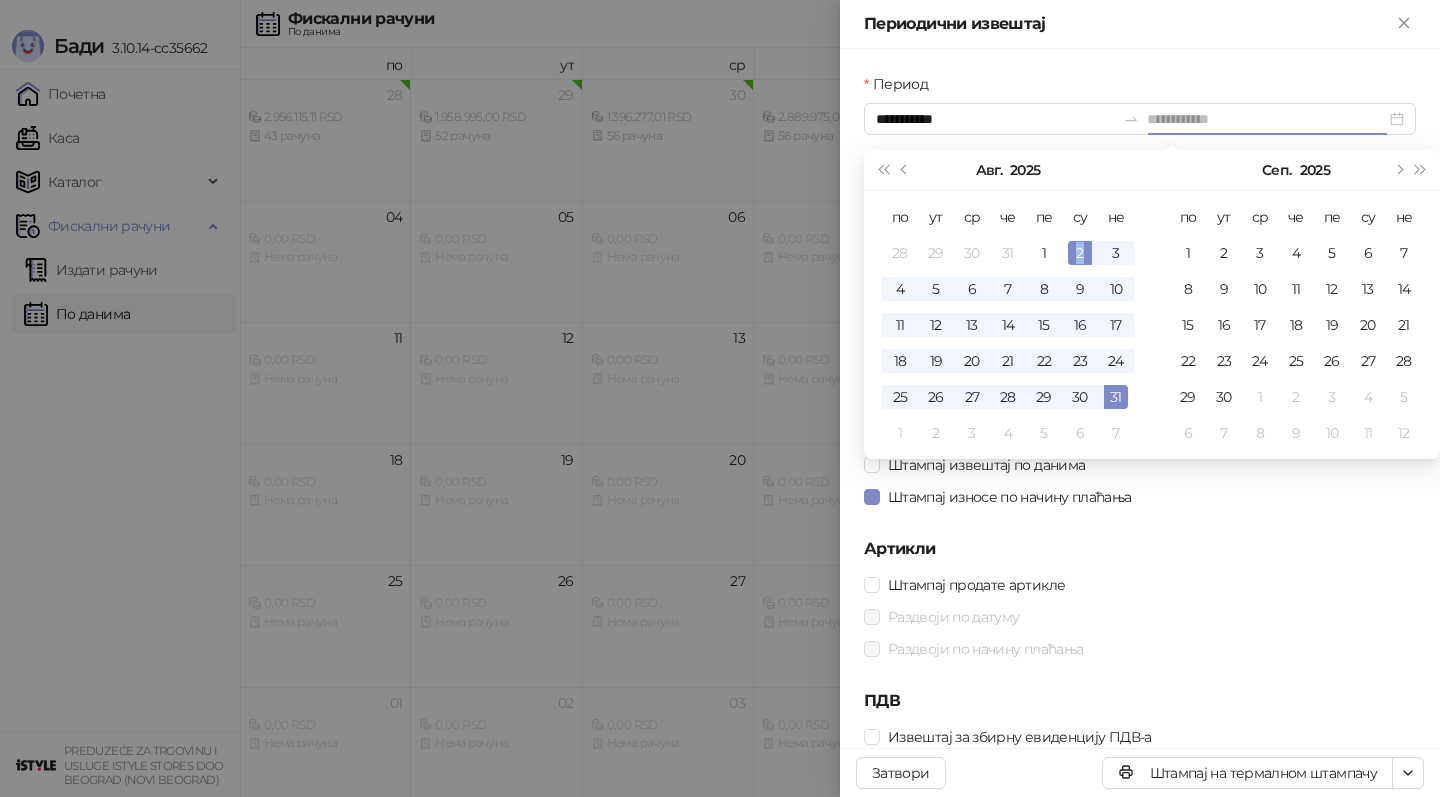 click on "2" at bounding box center [1080, 253] 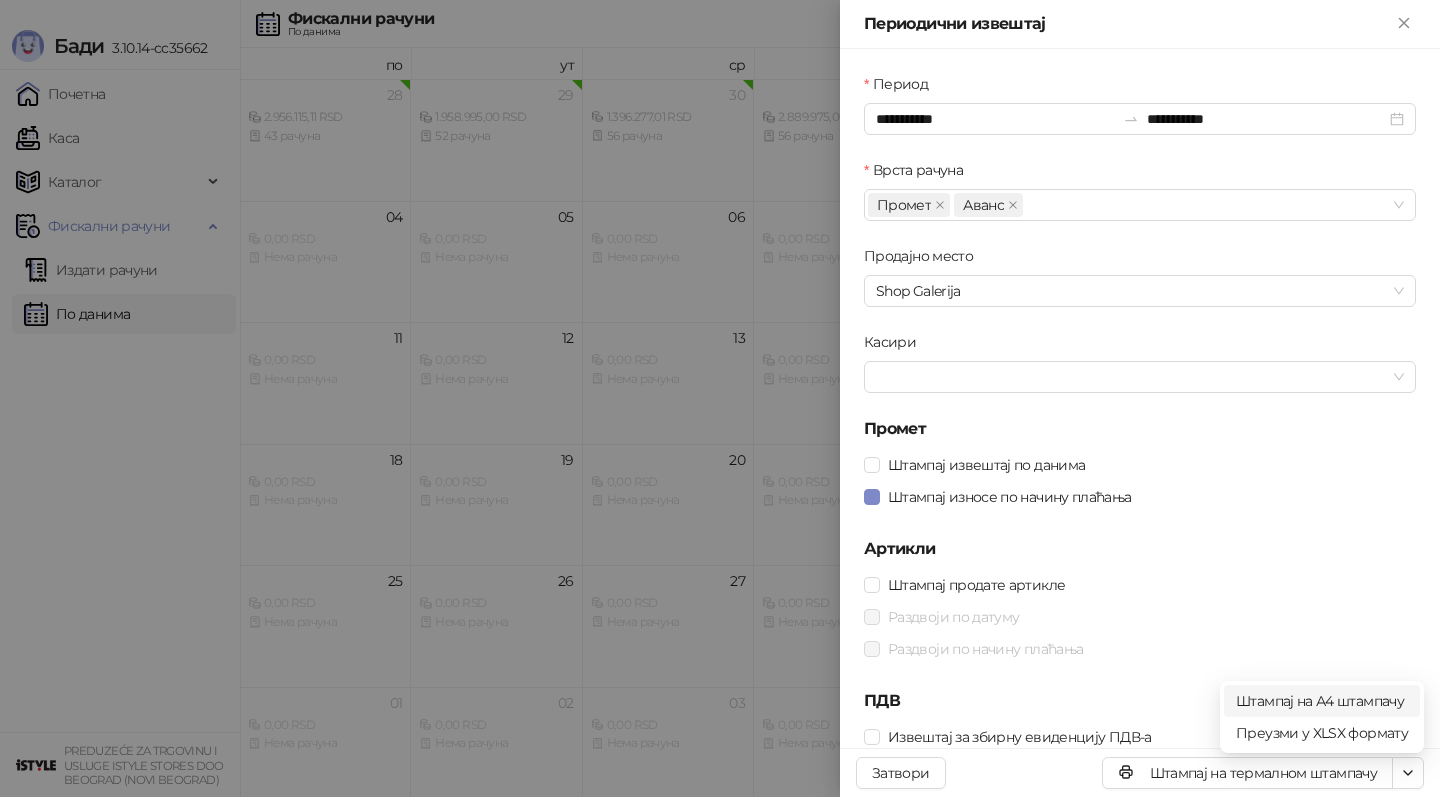 click on "Штампај на А4 штампачу" at bounding box center [1322, 701] 